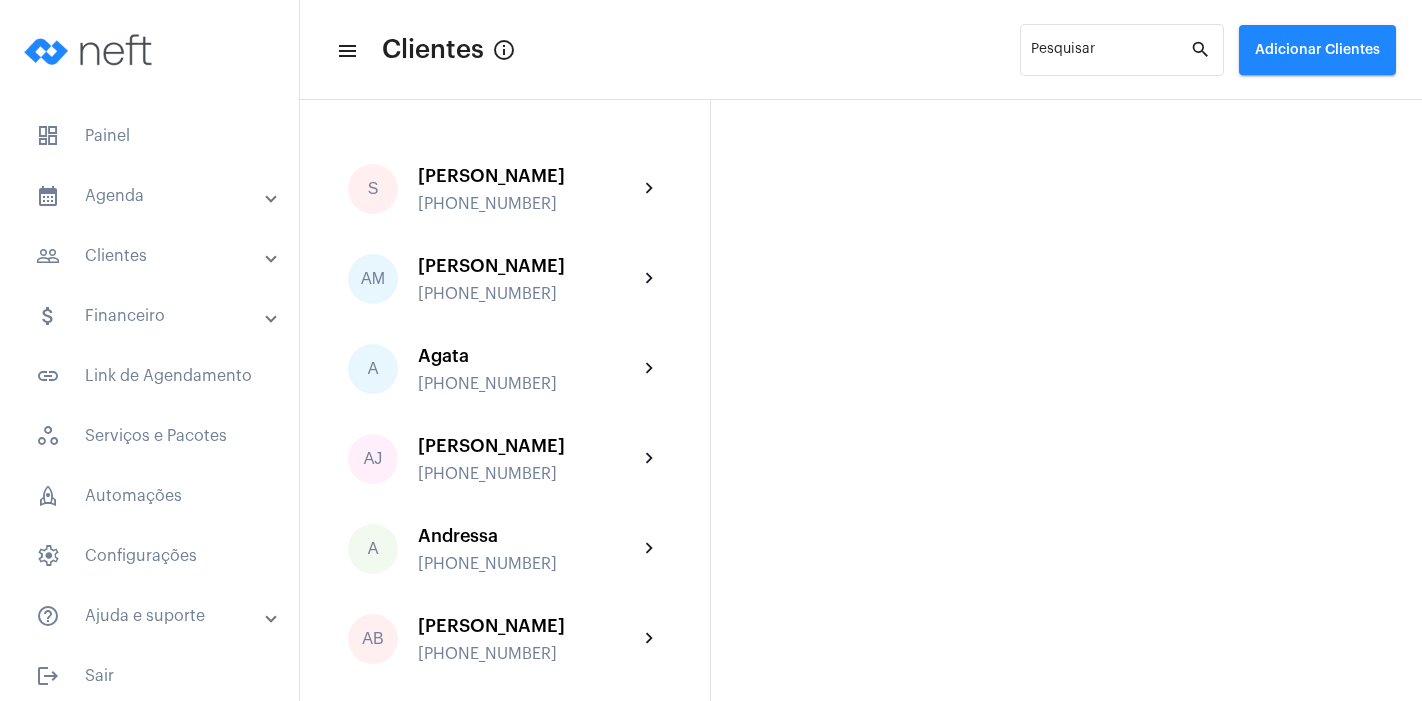 scroll, scrollTop: 0, scrollLeft: 0, axis: both 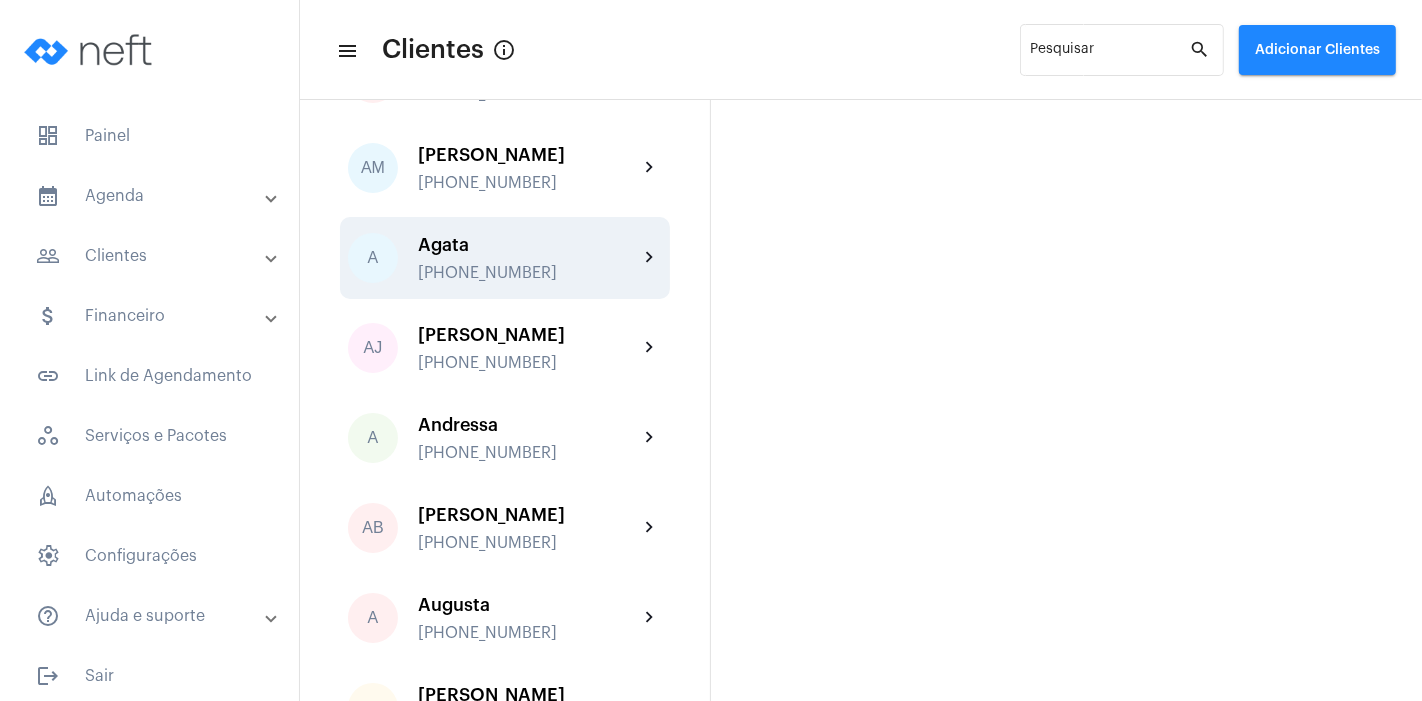 click on "[PHONE_NUMBER]" 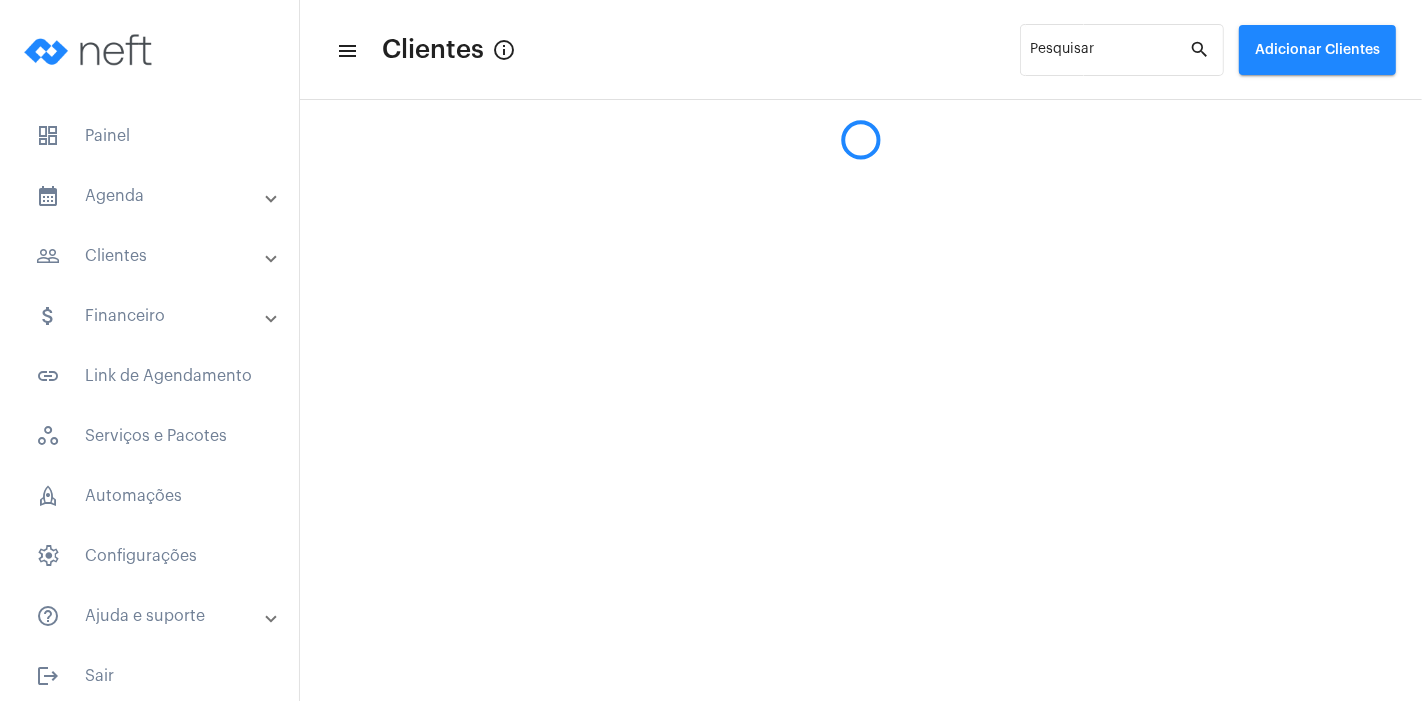 click on "menu Clientes info_outlined Pesquisar search  Adicionar Clientes" 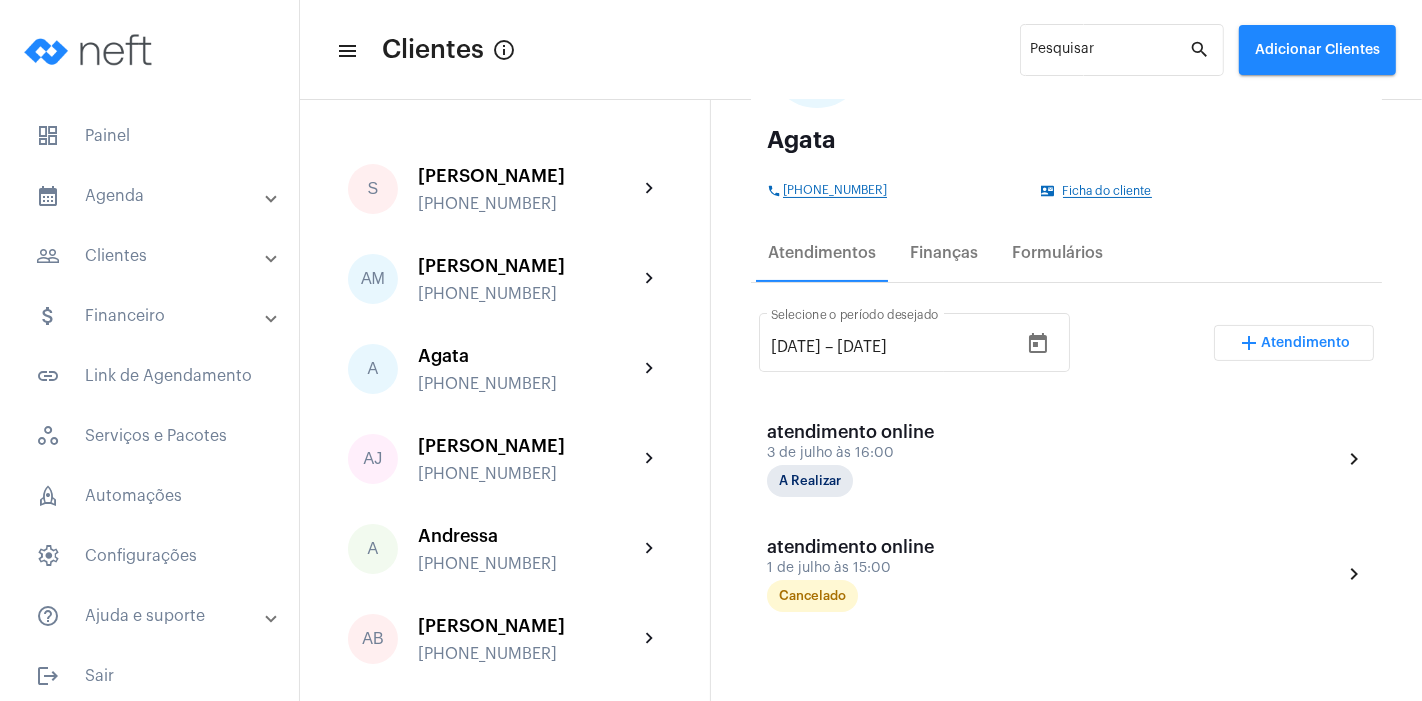 scroll, scrollTop: 221, scrollLeft: 0, axis: vertical 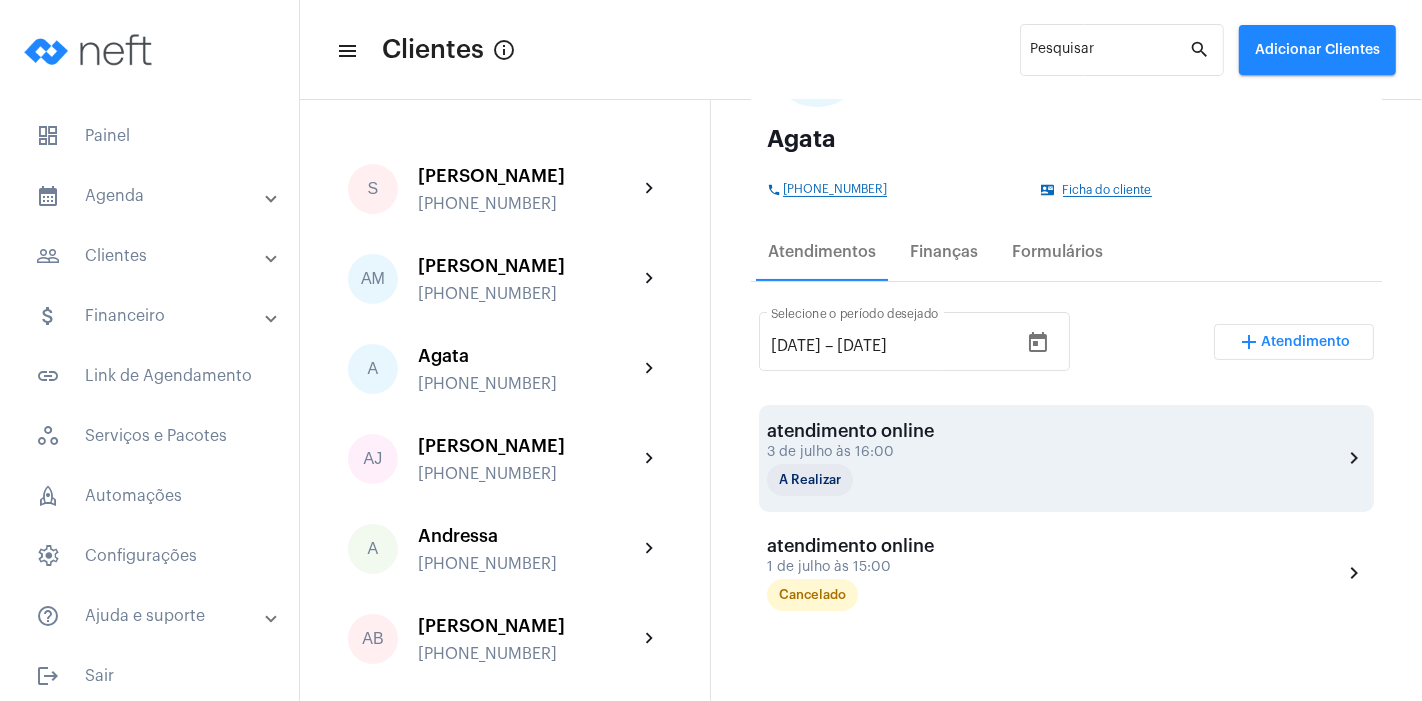 click on "3 de julho às 16:00" at bounding box center [867, 452] 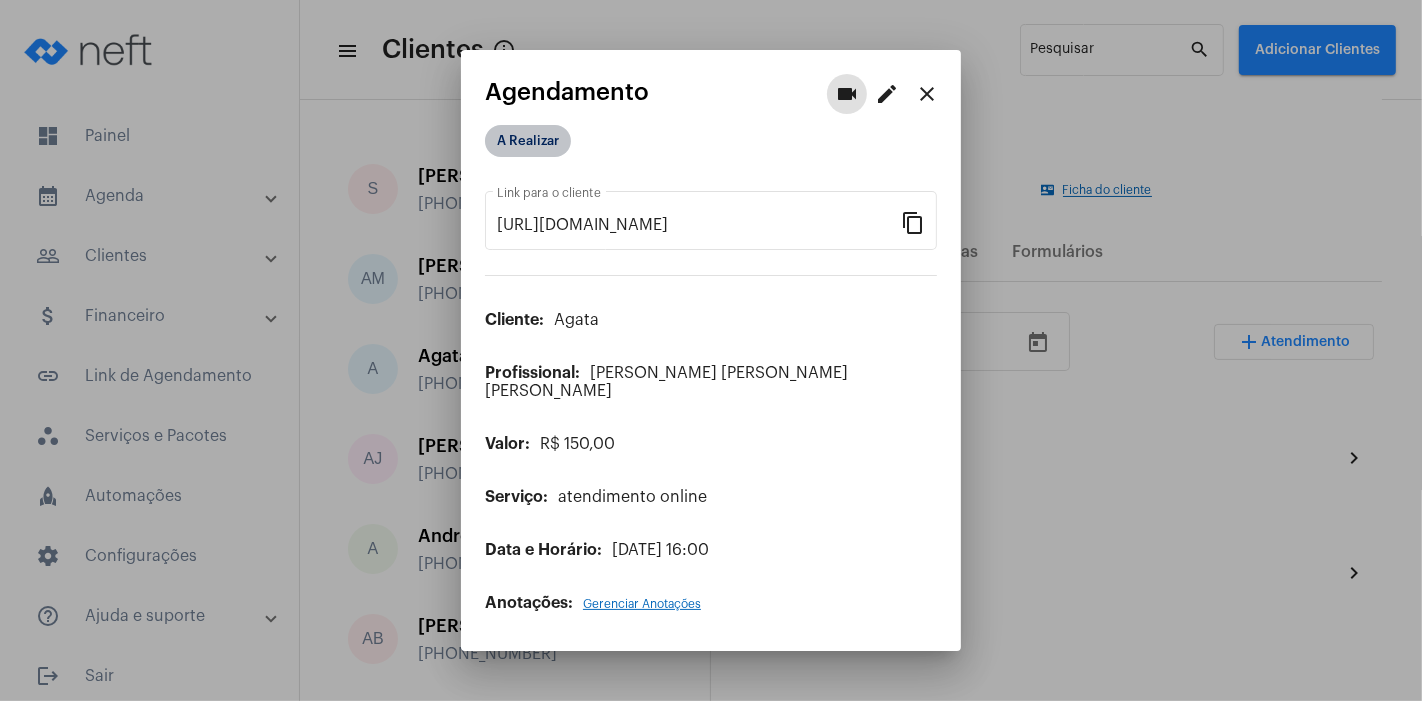 click on "A Realizar" at bounding box center [528, 141] 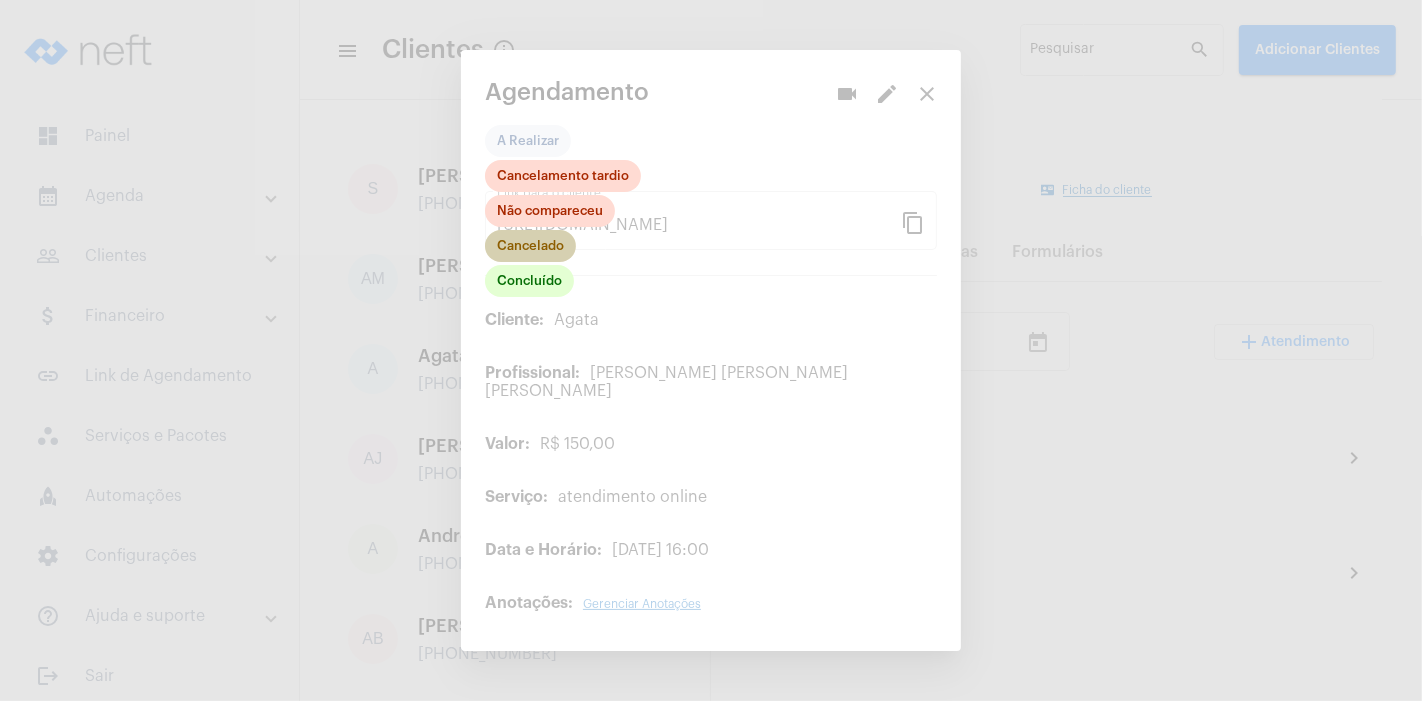 click on "Cancelado" 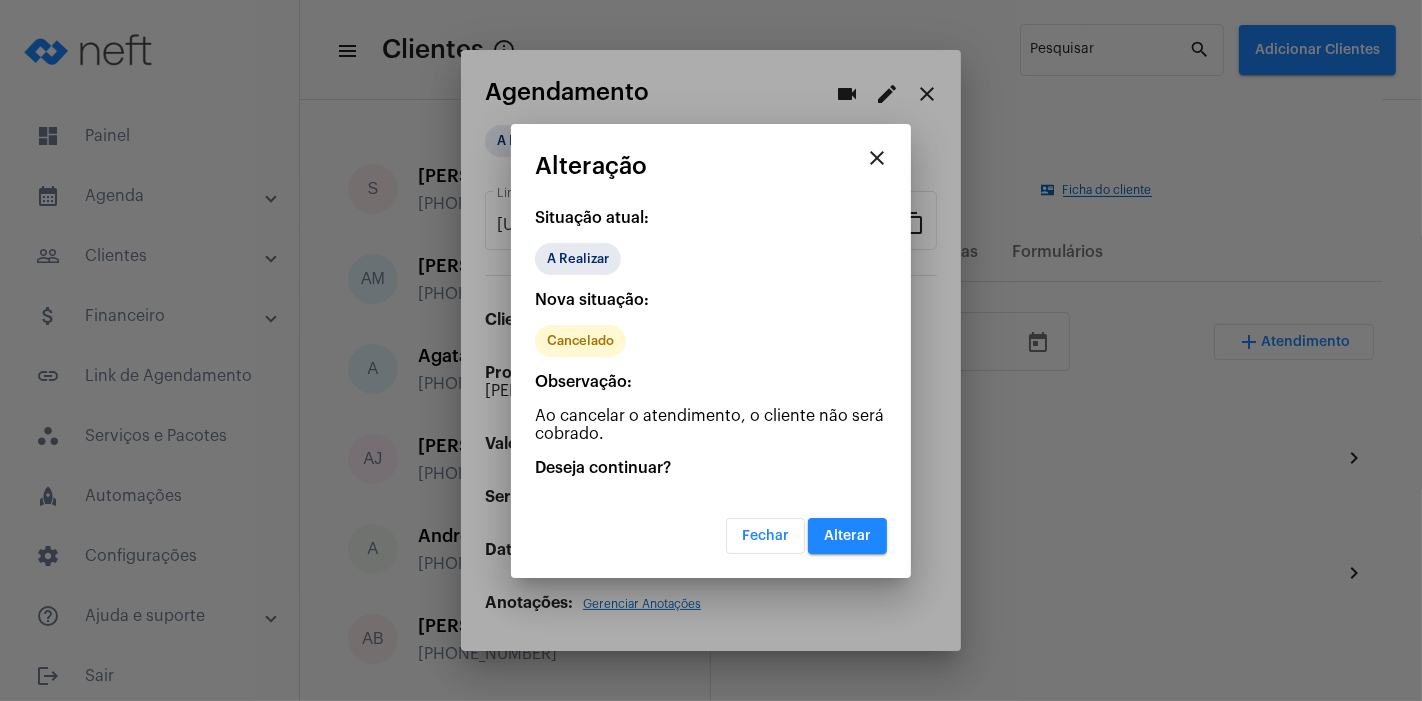 click on "Alterar" at bounding box center [847, 536] 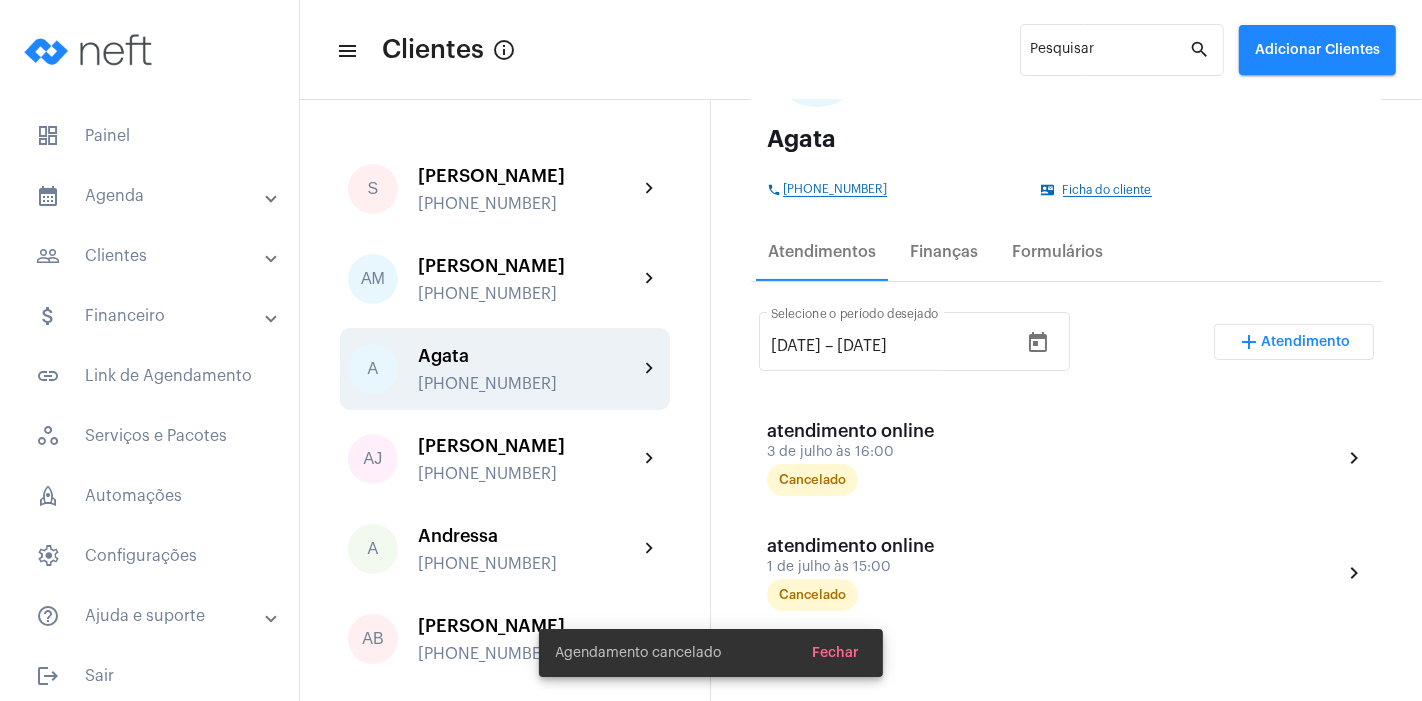 click on "Atendimento" at bounding box center (1306, 342) 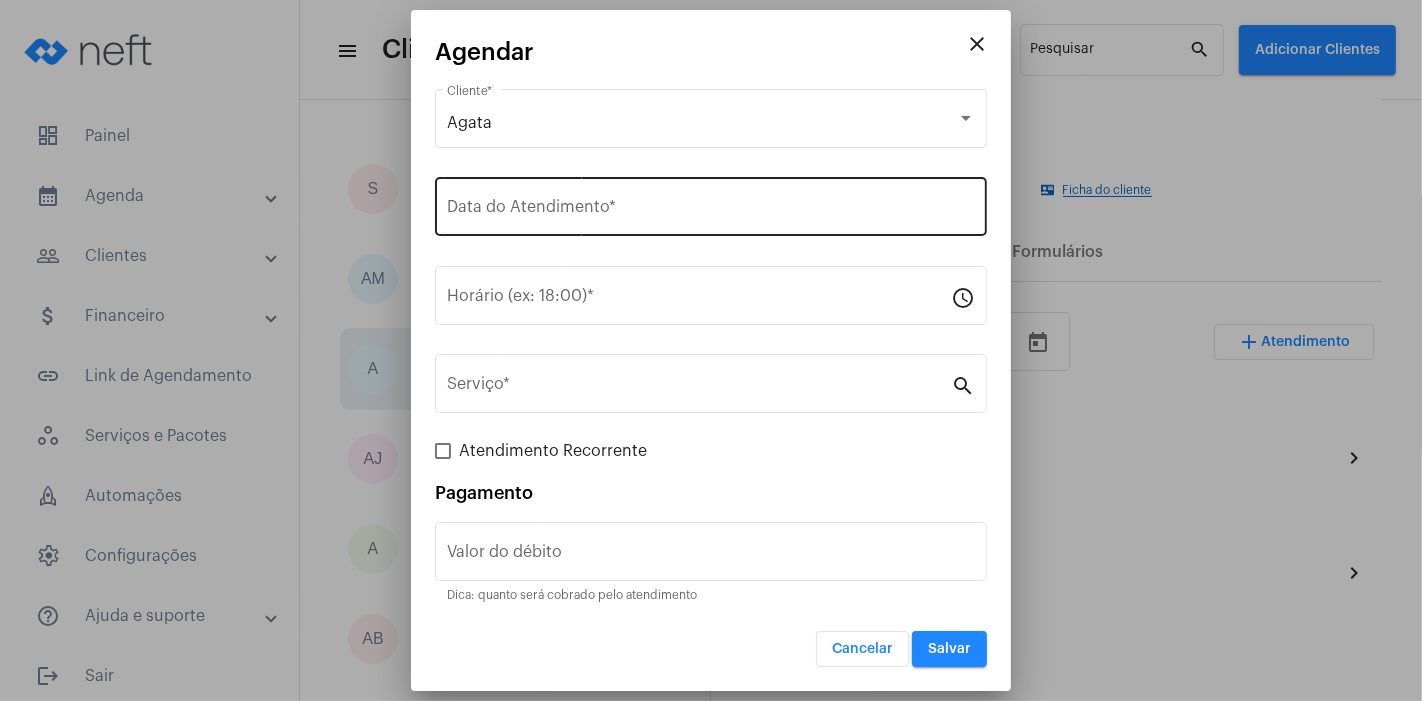 click on "Data do Atendimento  *" at bounding box center (711, 204) 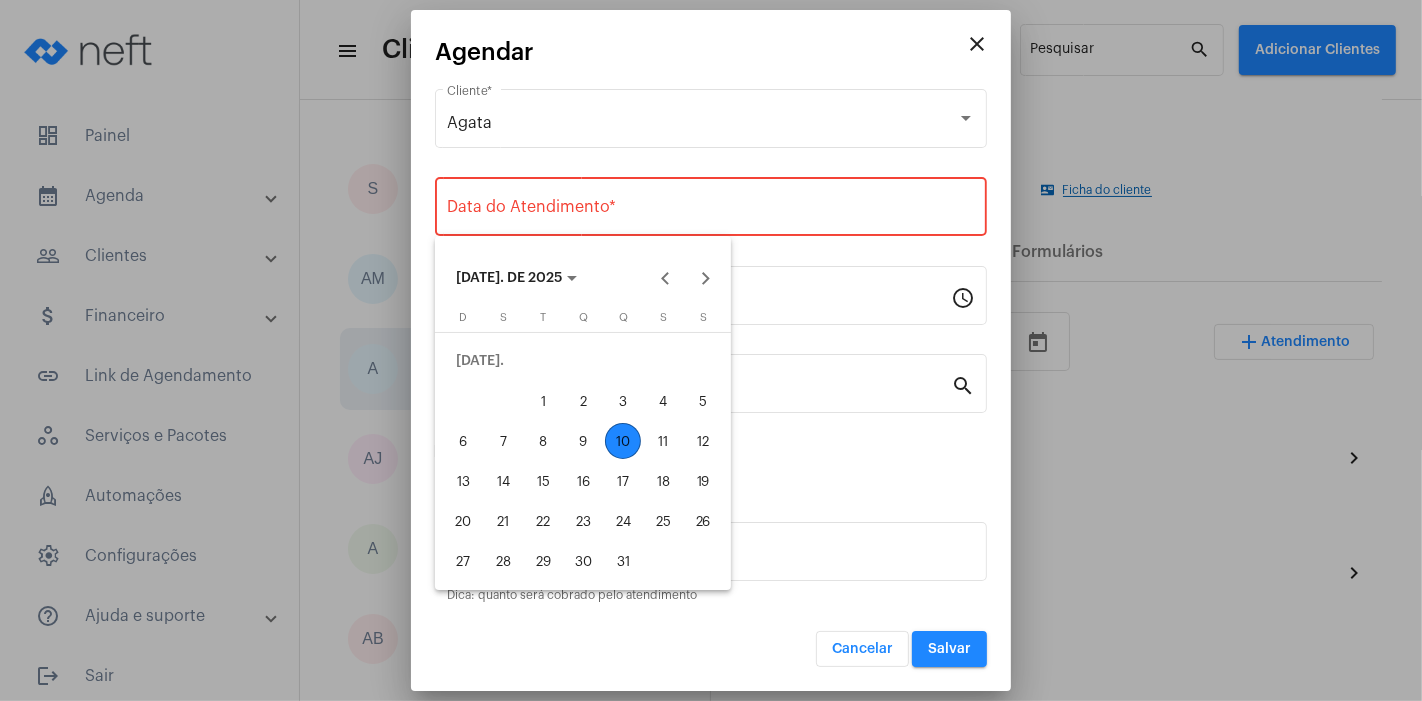 click on "10" at bounding box center [623, 441] 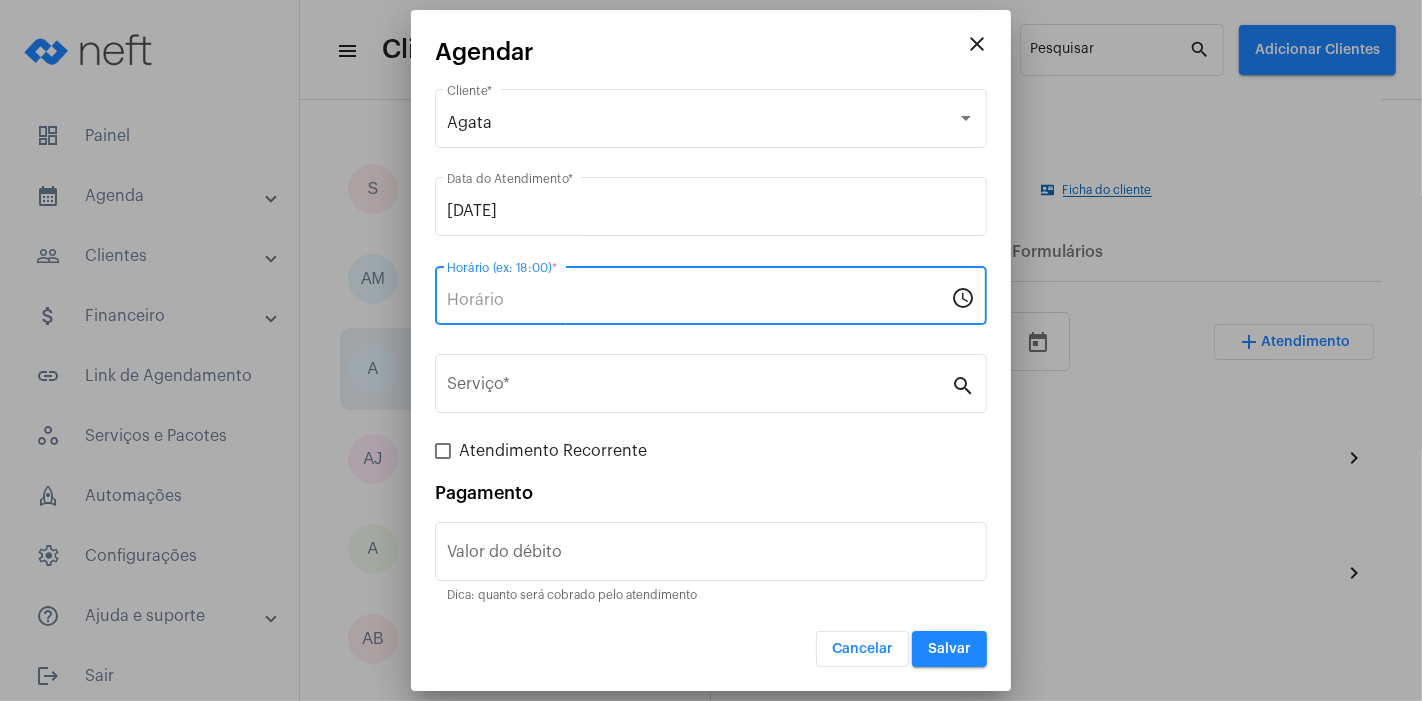 click on "Horário (ex: 18:00)  *" at bounding box center (699, 300) 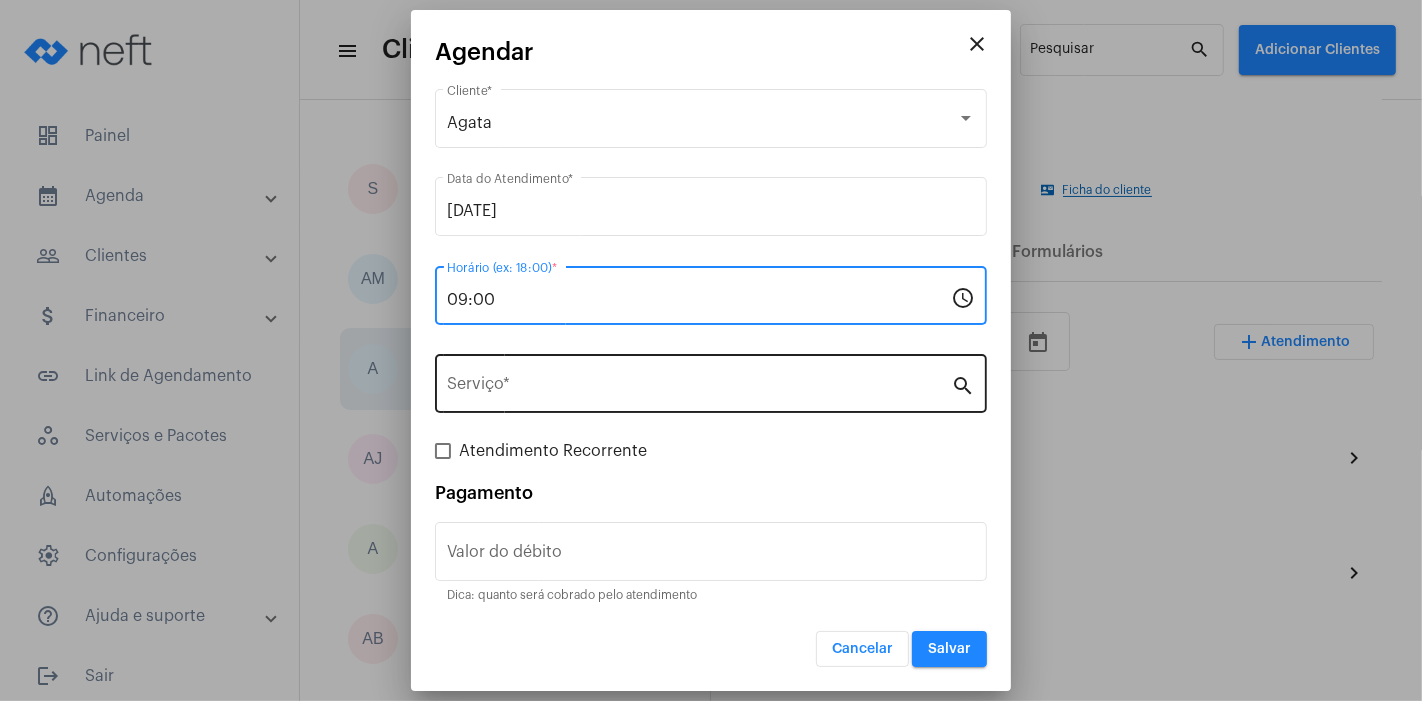 type on "09:00" 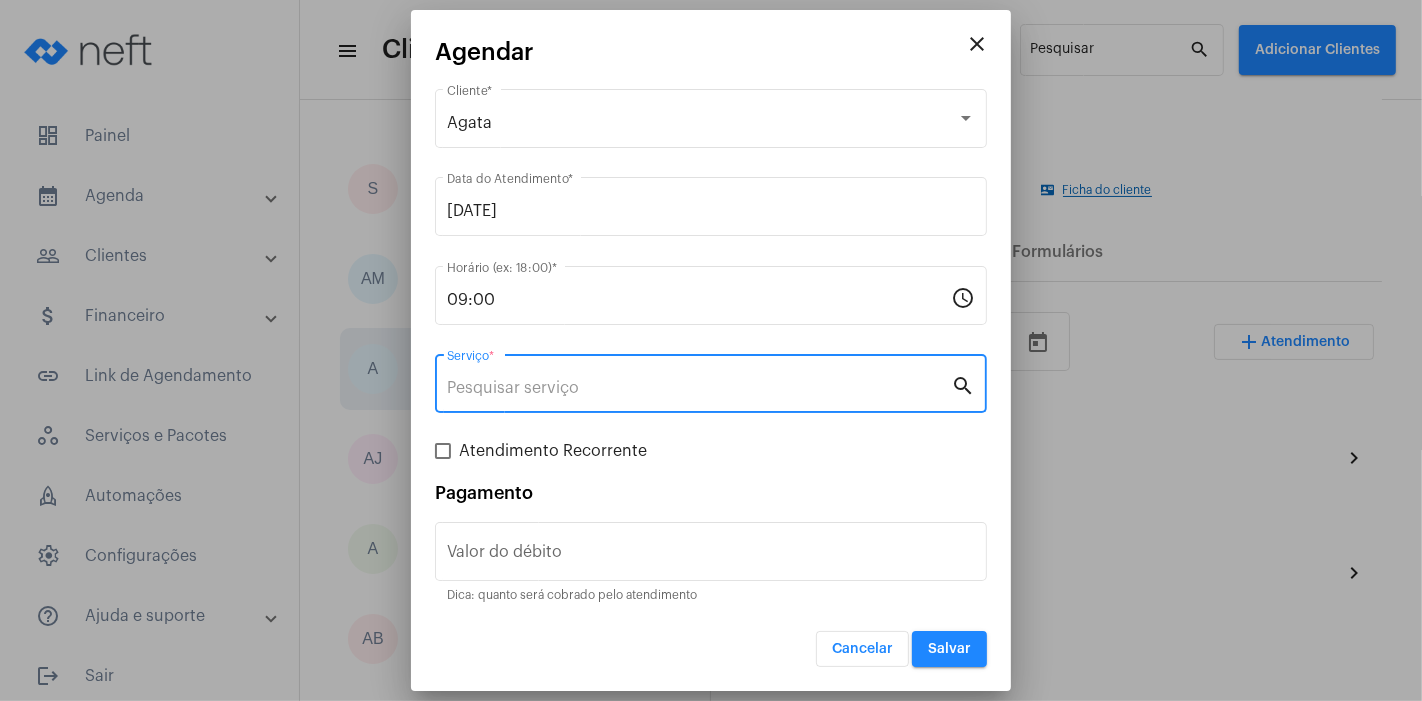 click on "Serviço  *" at bounding box center (699, 388) 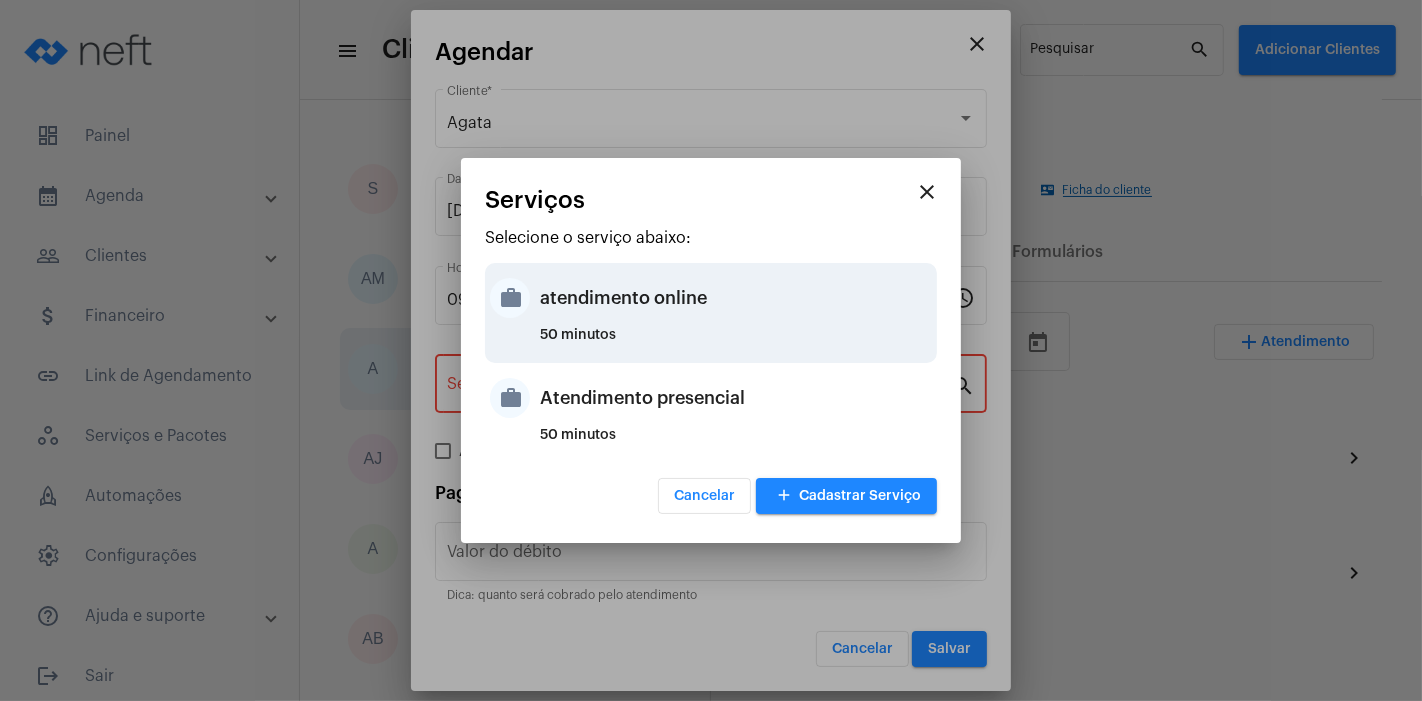 click on "atendimento online" at bounding box center (736, 298) 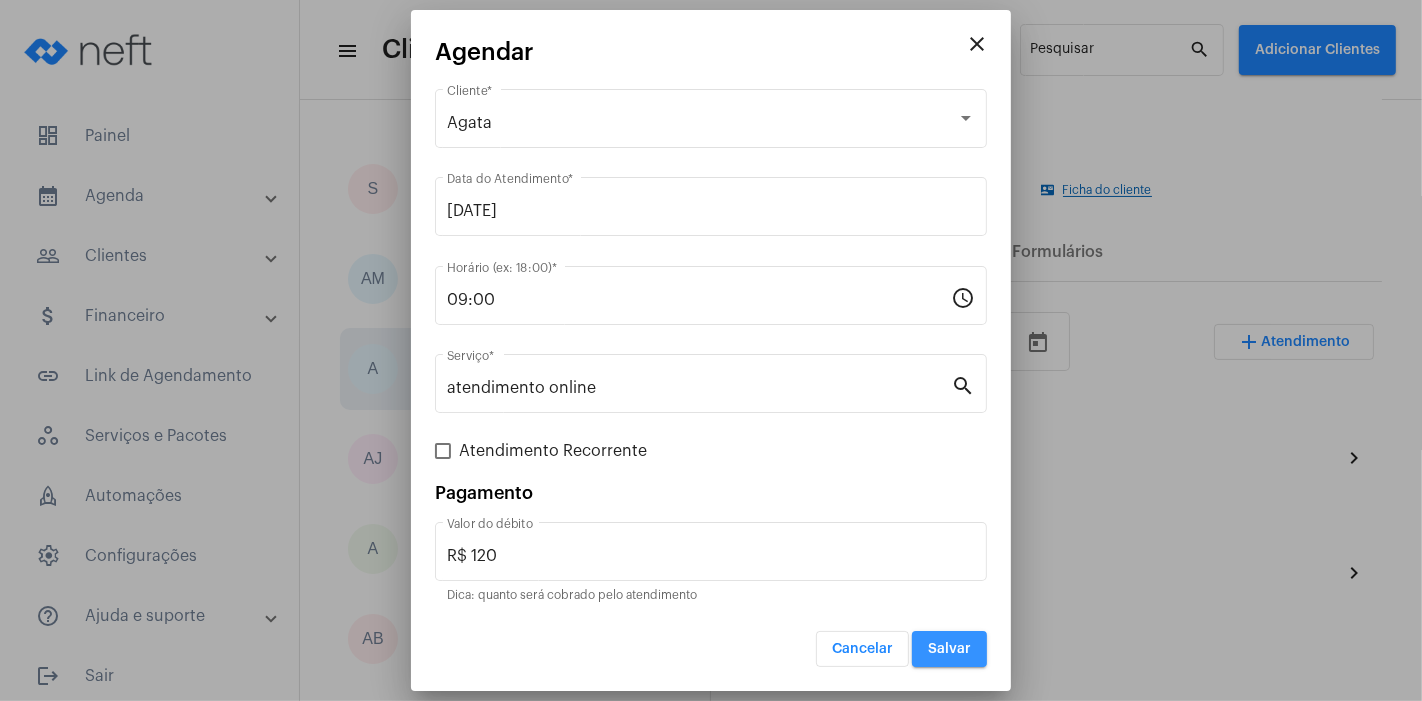 click on "Salvar" at bounding box center [949, 649] 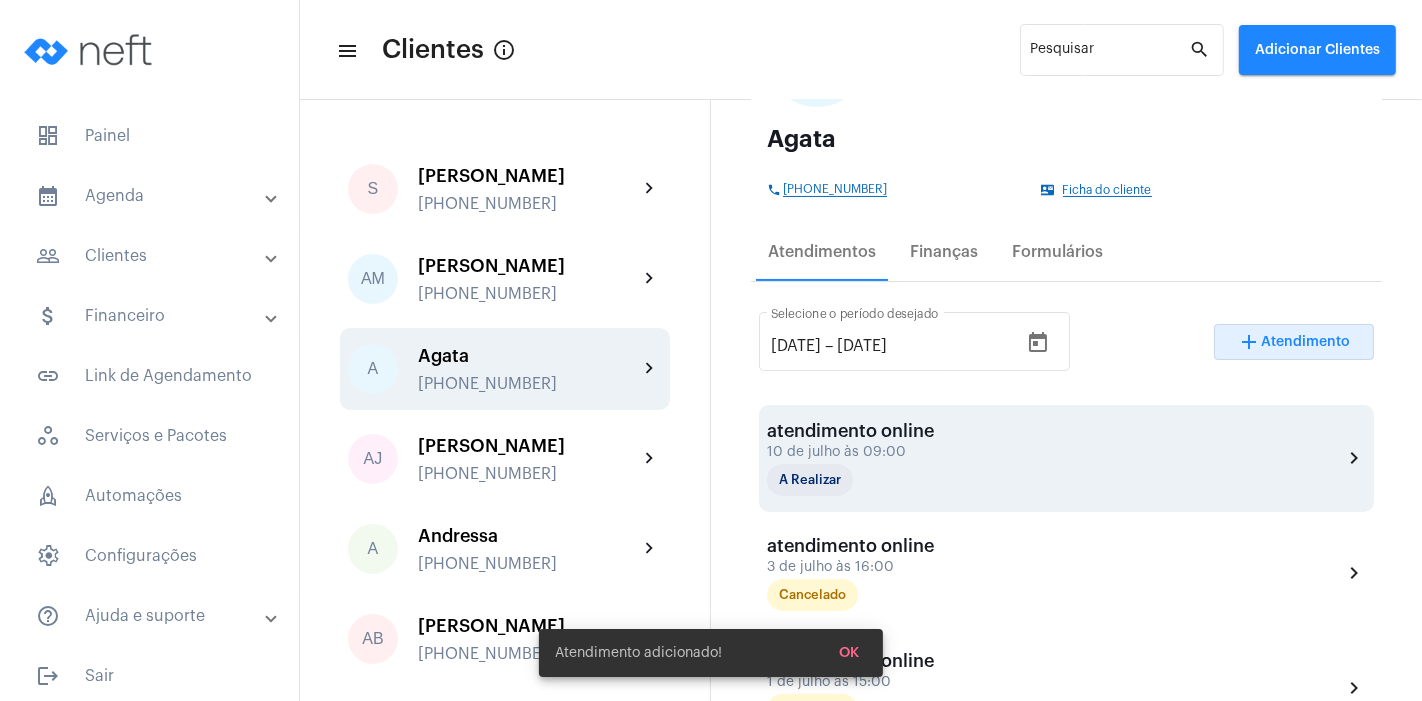 click on "10 de julho às 09:00" at bounding box center [867, 452] 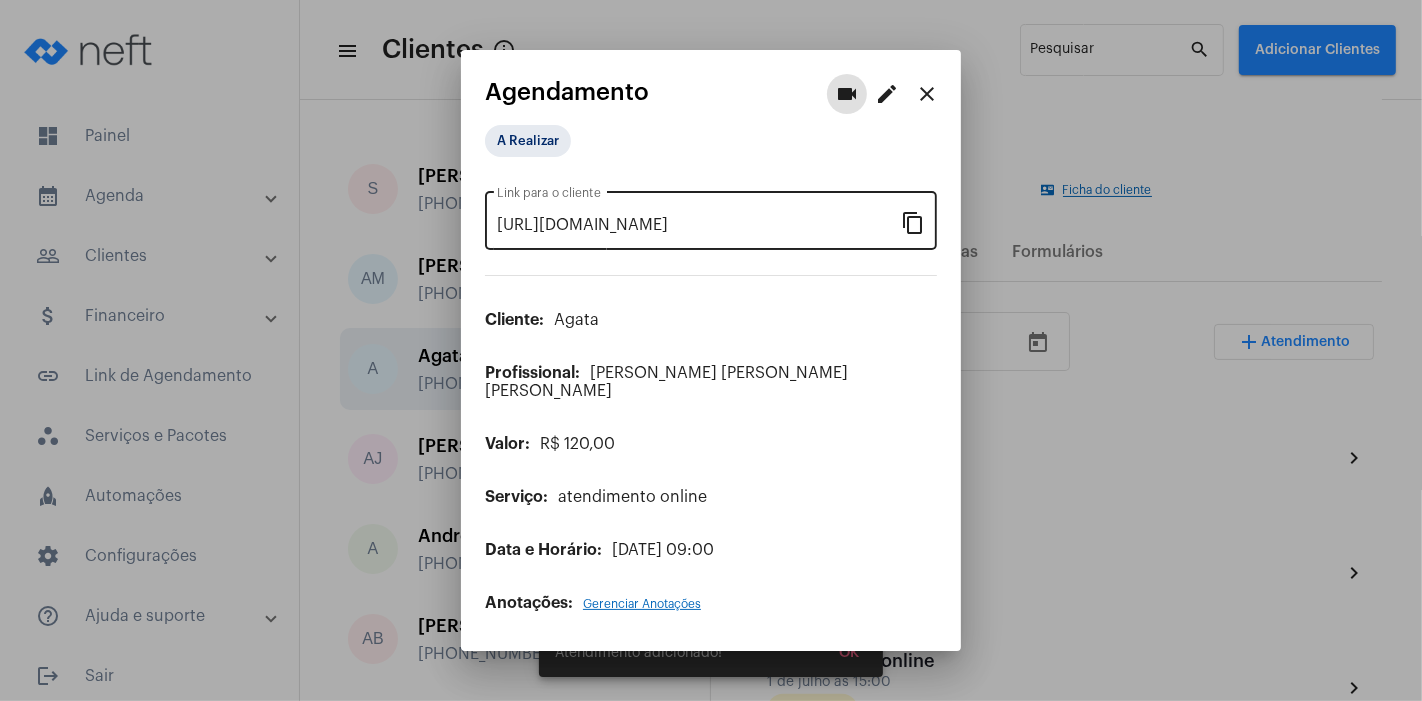 click on "content_copy" at bounding box center [913, 222] 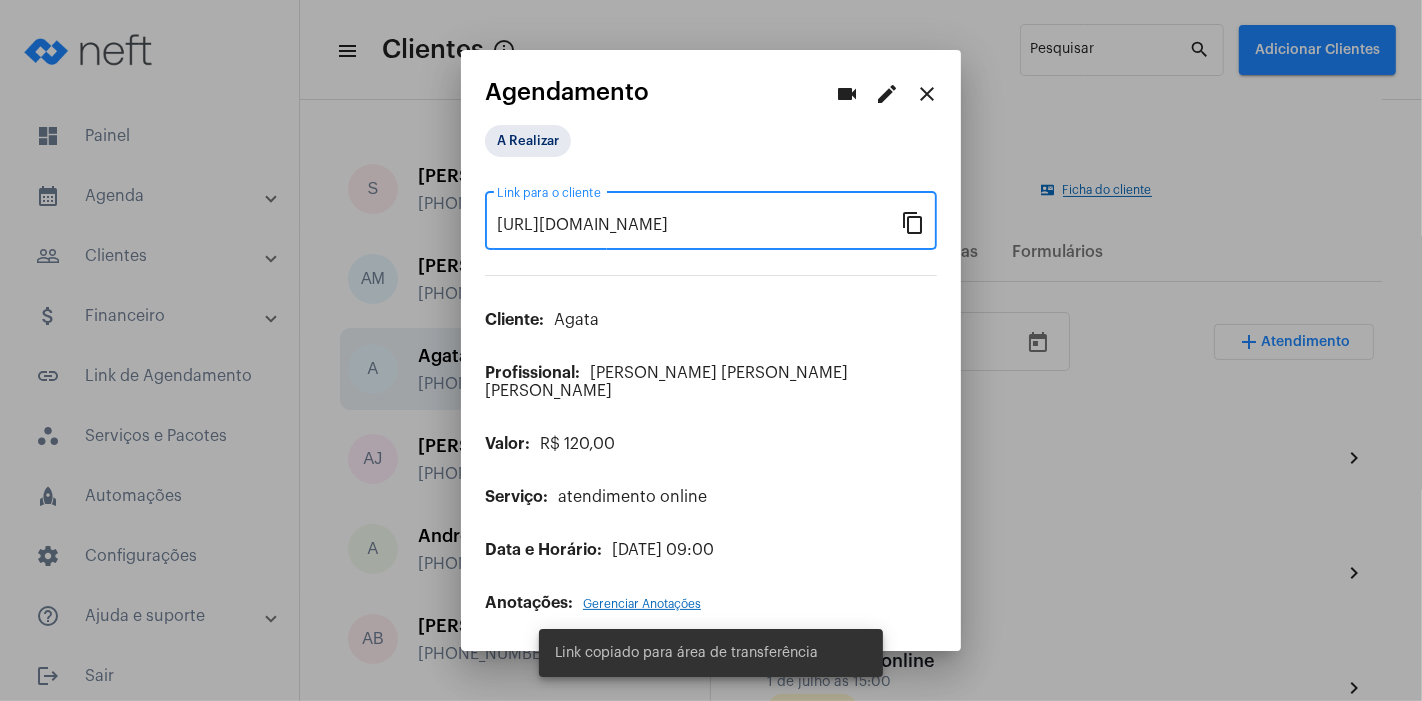 scroll, scrollTop: 0, scrollLeft: 0, axis: both 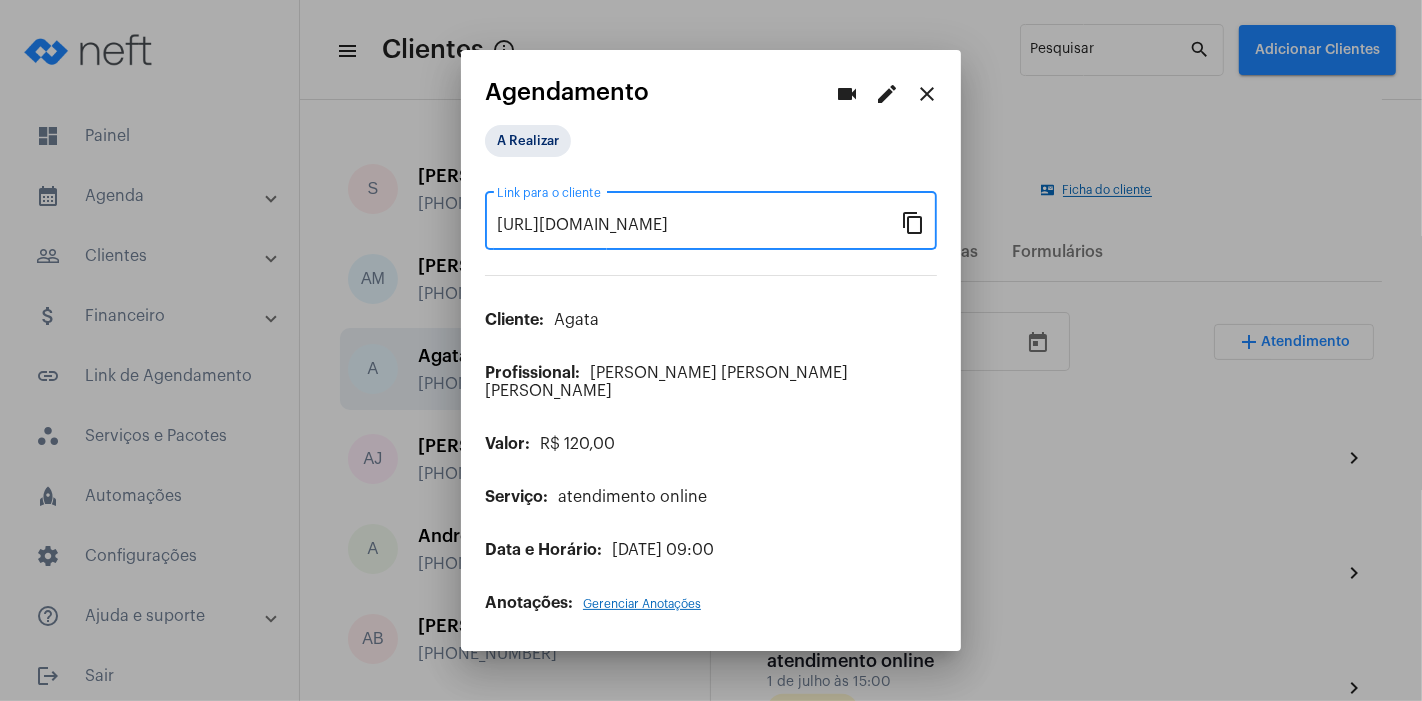 click on "close" at bounding box center [927, 94] 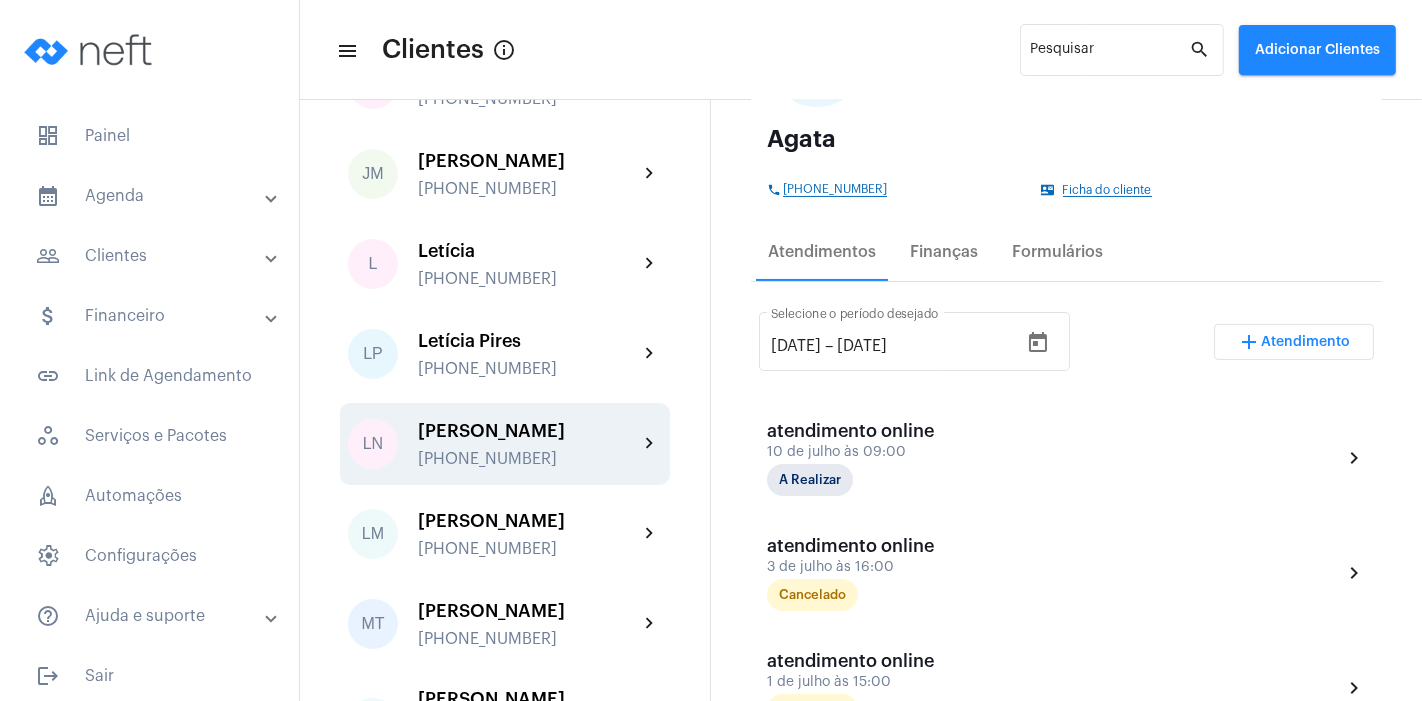 scroll, scrollTop: 1620, scrollLeft: 0, axis: vertical 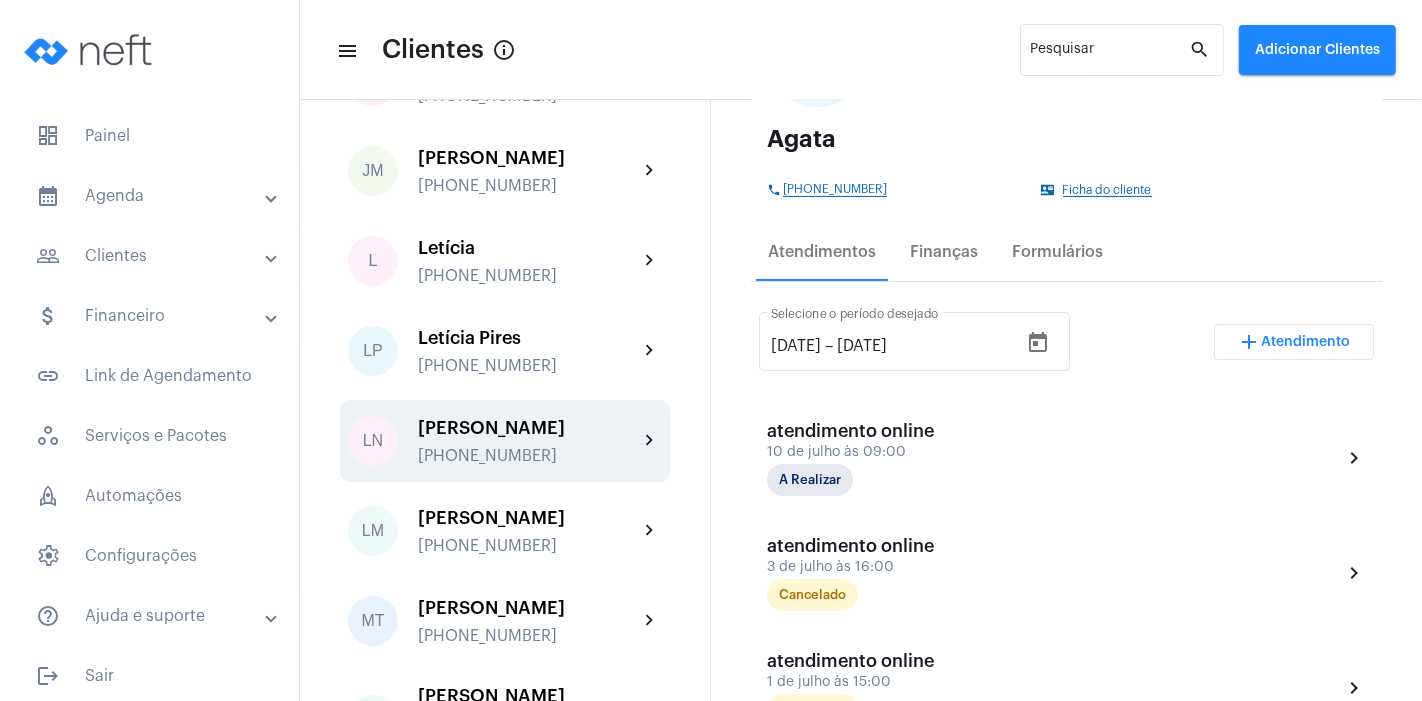 click on "[PERSON_NAME]" 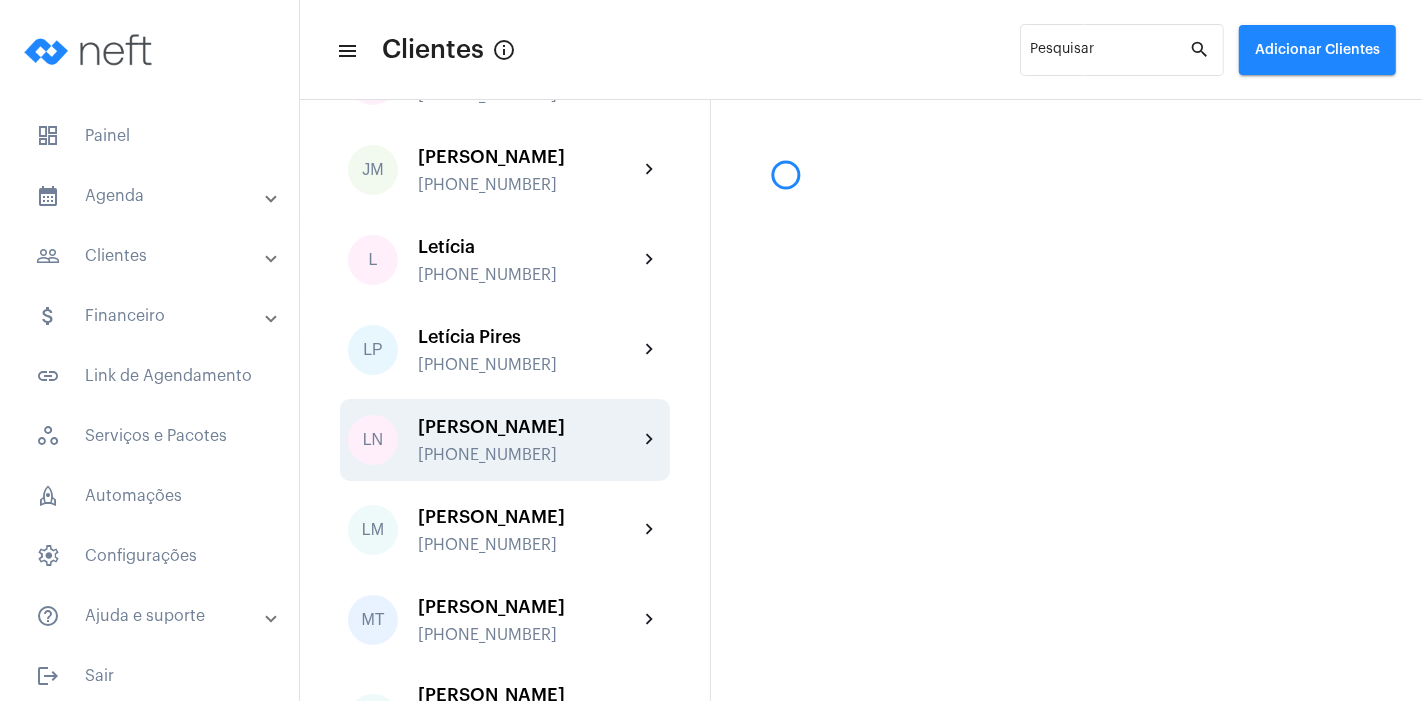 scroll, scrollTop: 0, scrollLeft: 0, axis: both 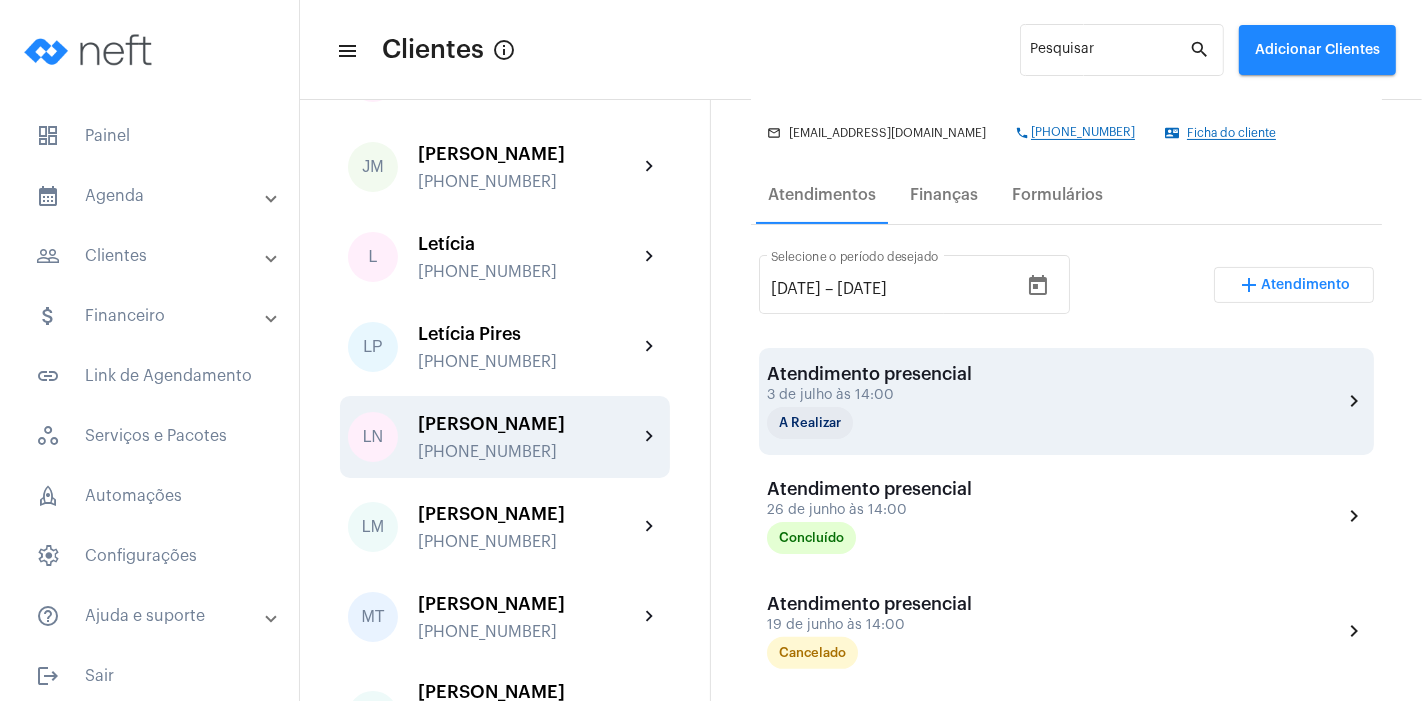 click on "Atendimento presencial  3 de julho às 14:00 A Realizar" at bounding box center (869, 401) 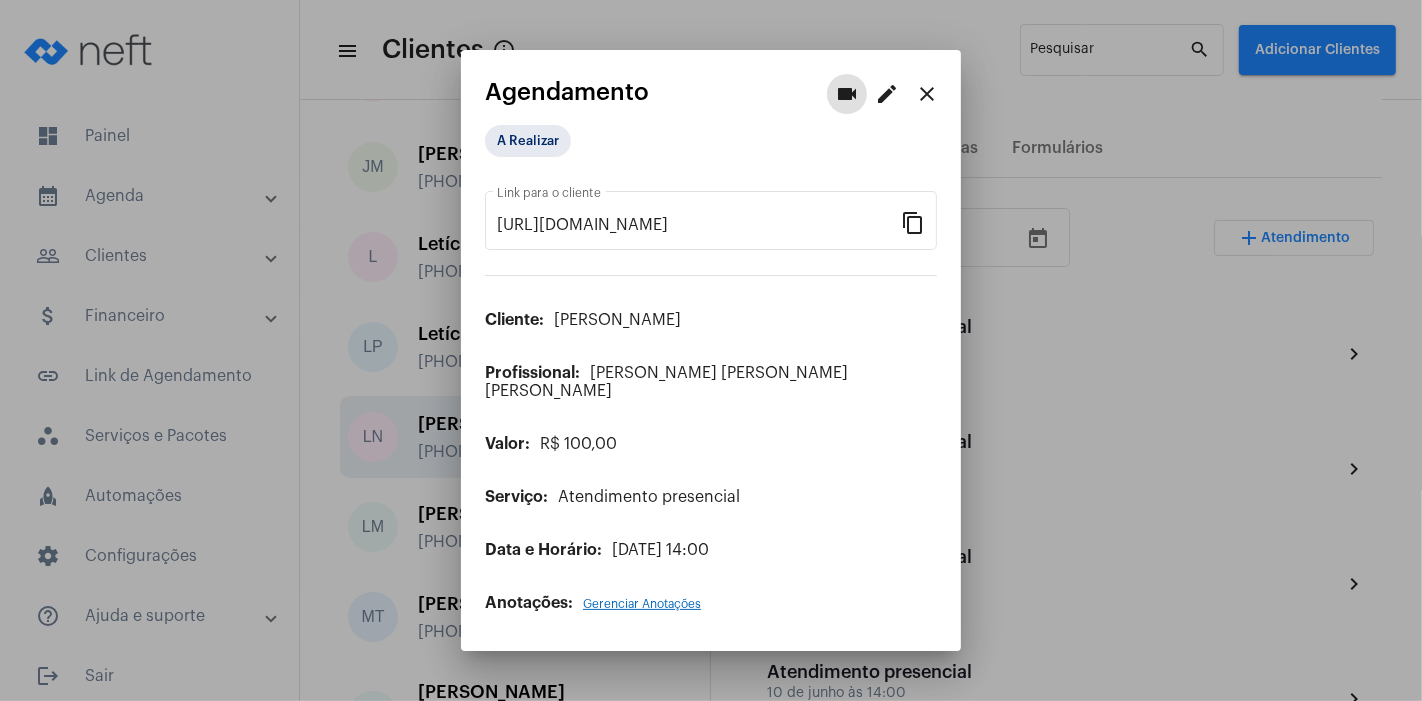 scroll, scrollTop: 325, scrollLeft: 0, axis: vertical 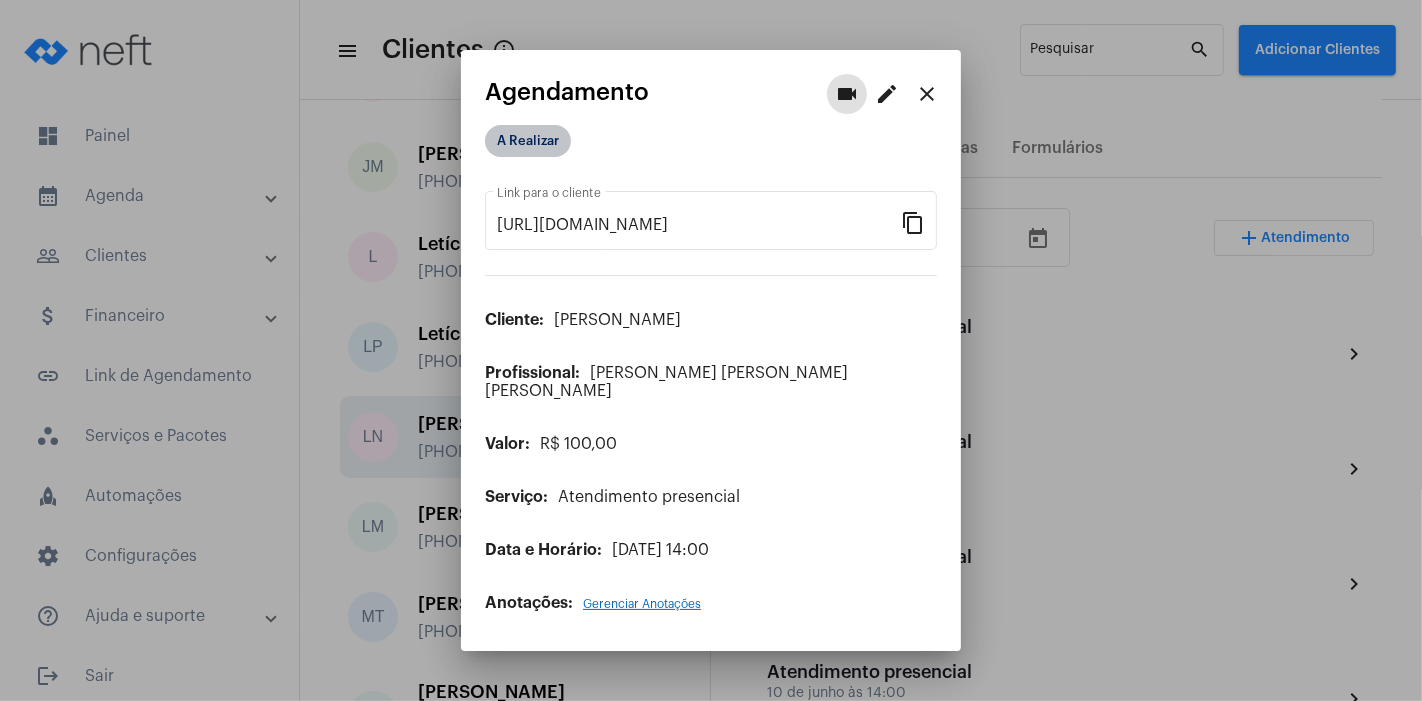 click on "A Realizar" at bounding box center [528, 141] 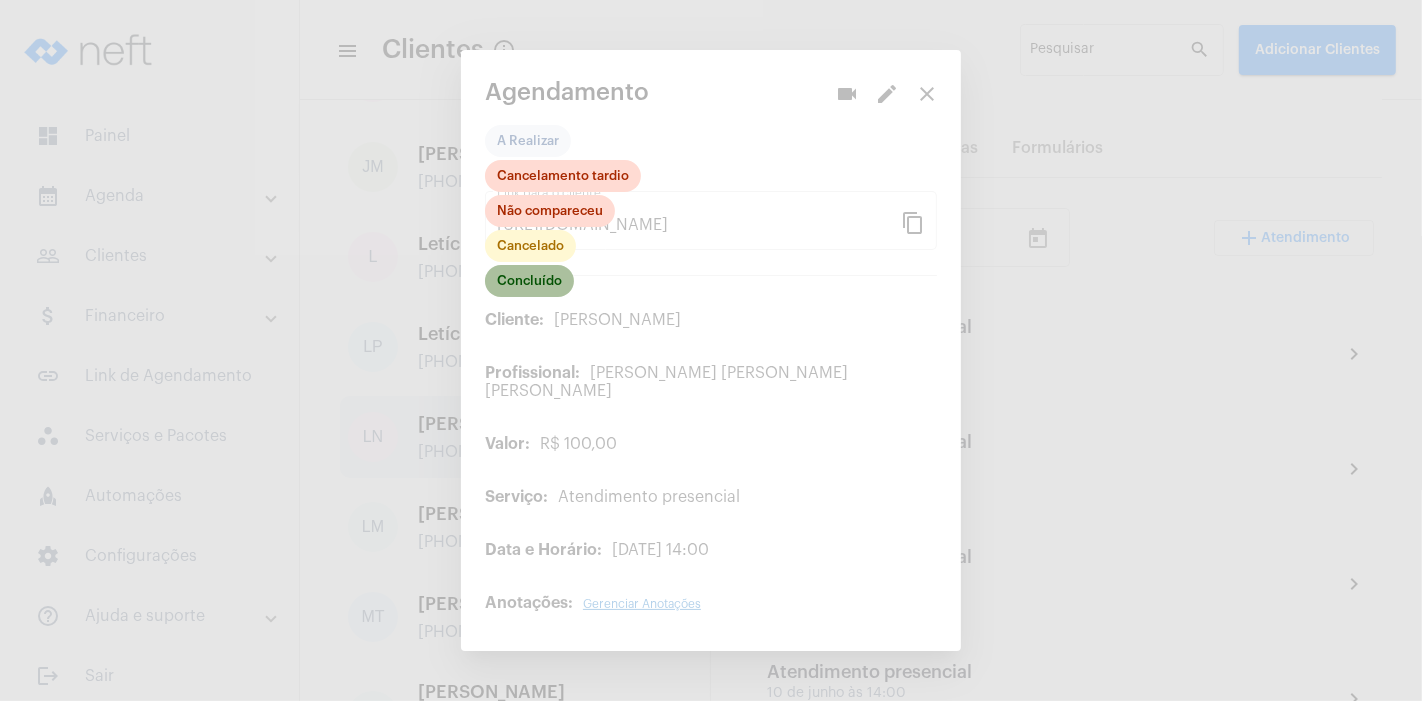click on "Concluído" 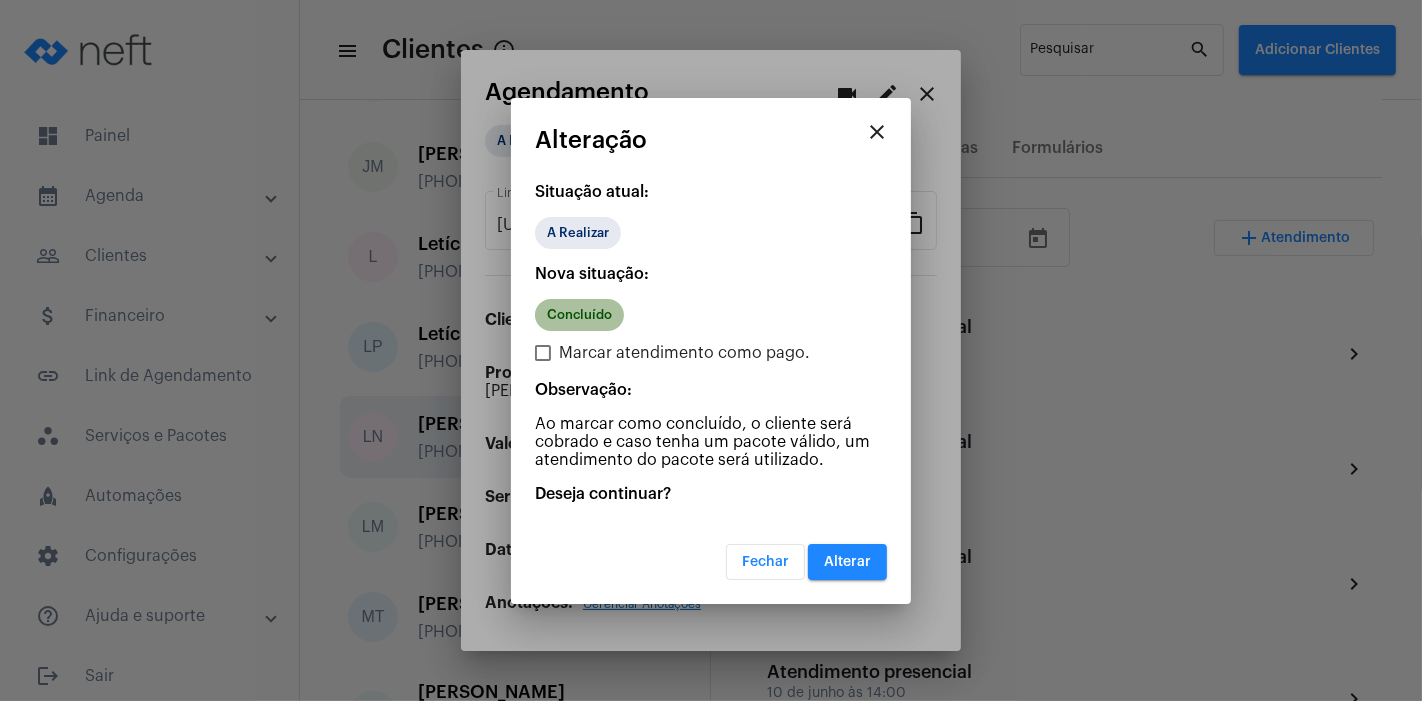 click on "Concluído" at bounding box center (579, 315) 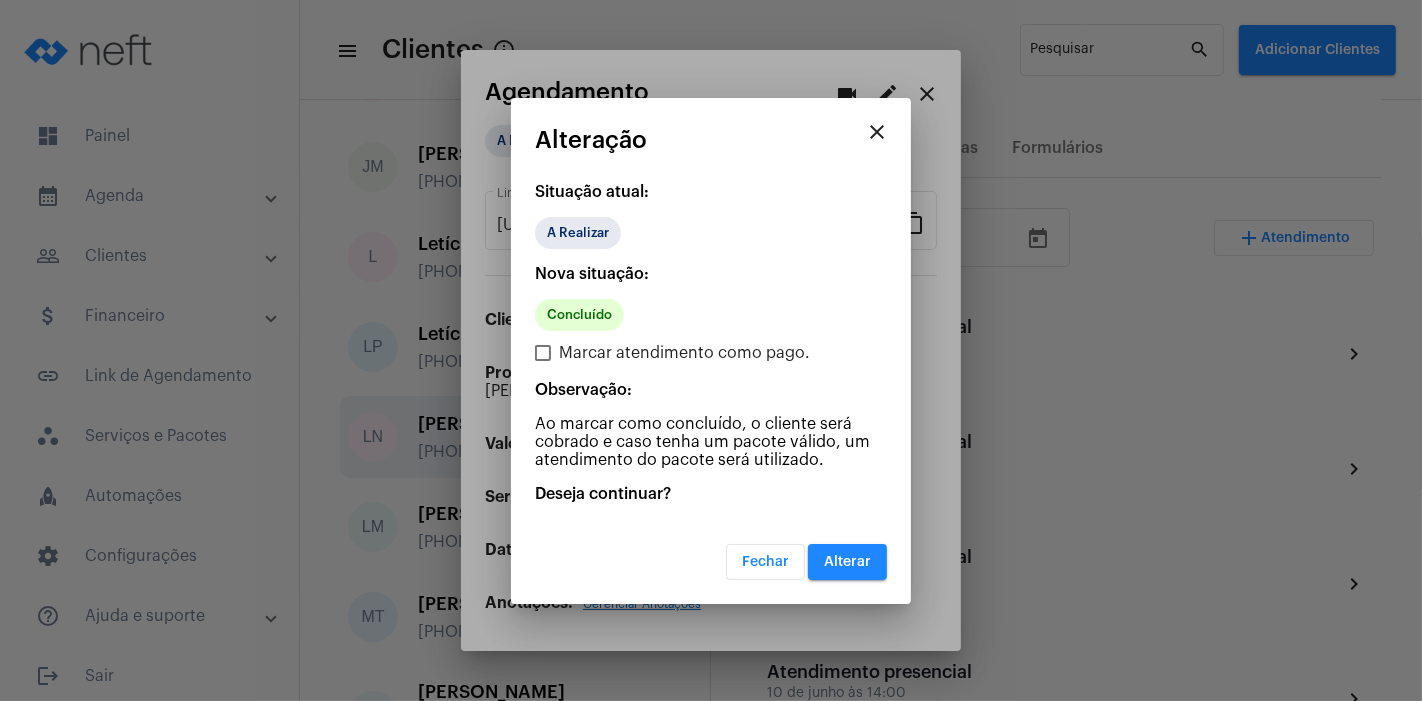 click on "Alterar" at bounding box center [847, 562] 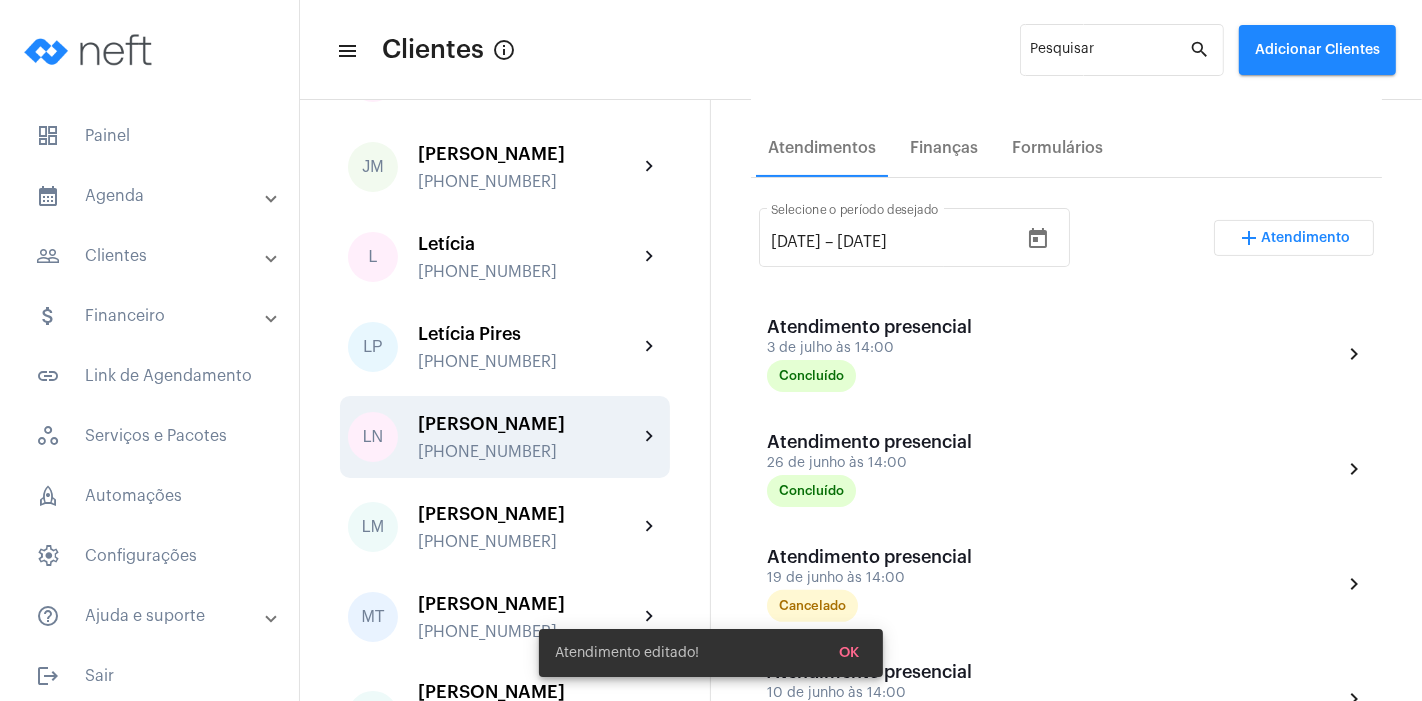 click on "Atendimento" at bounding box center [1306, 238] 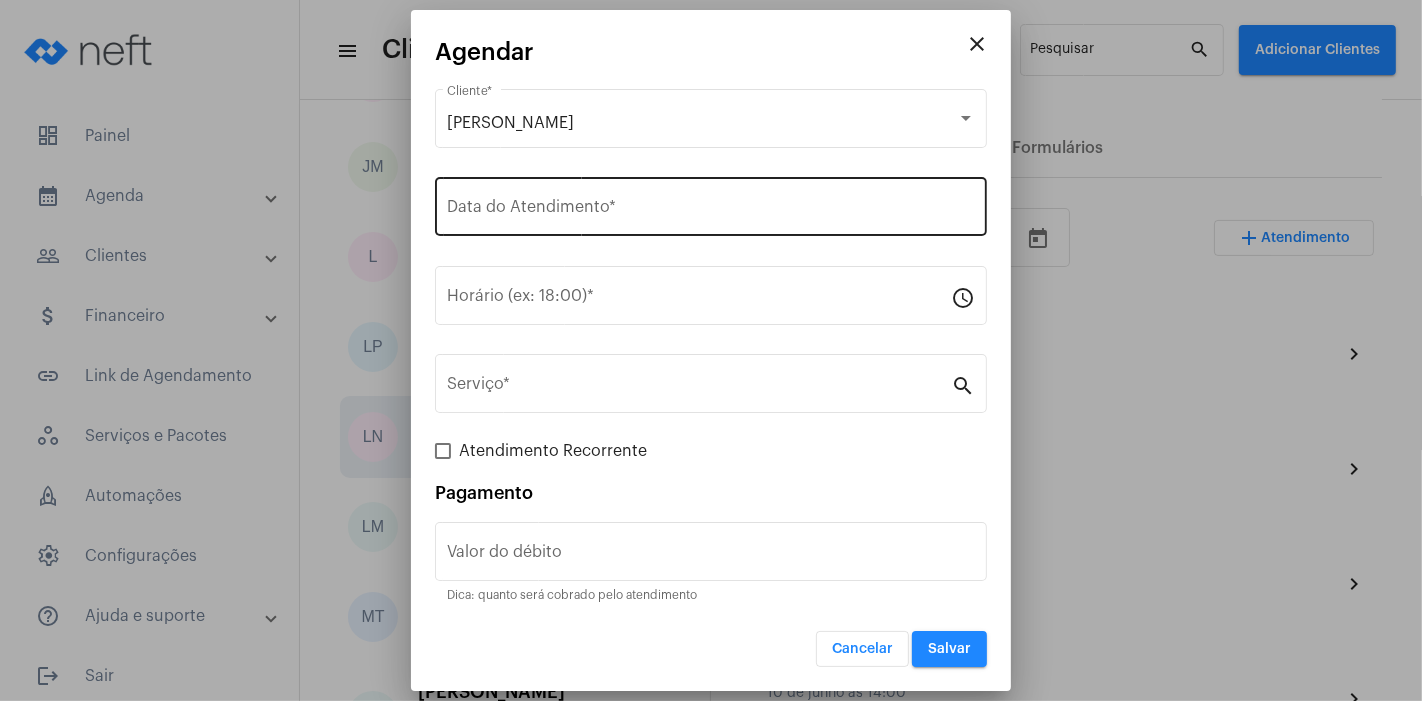 click on "Data do Atendimento  *" at bounding box center [711, 211] 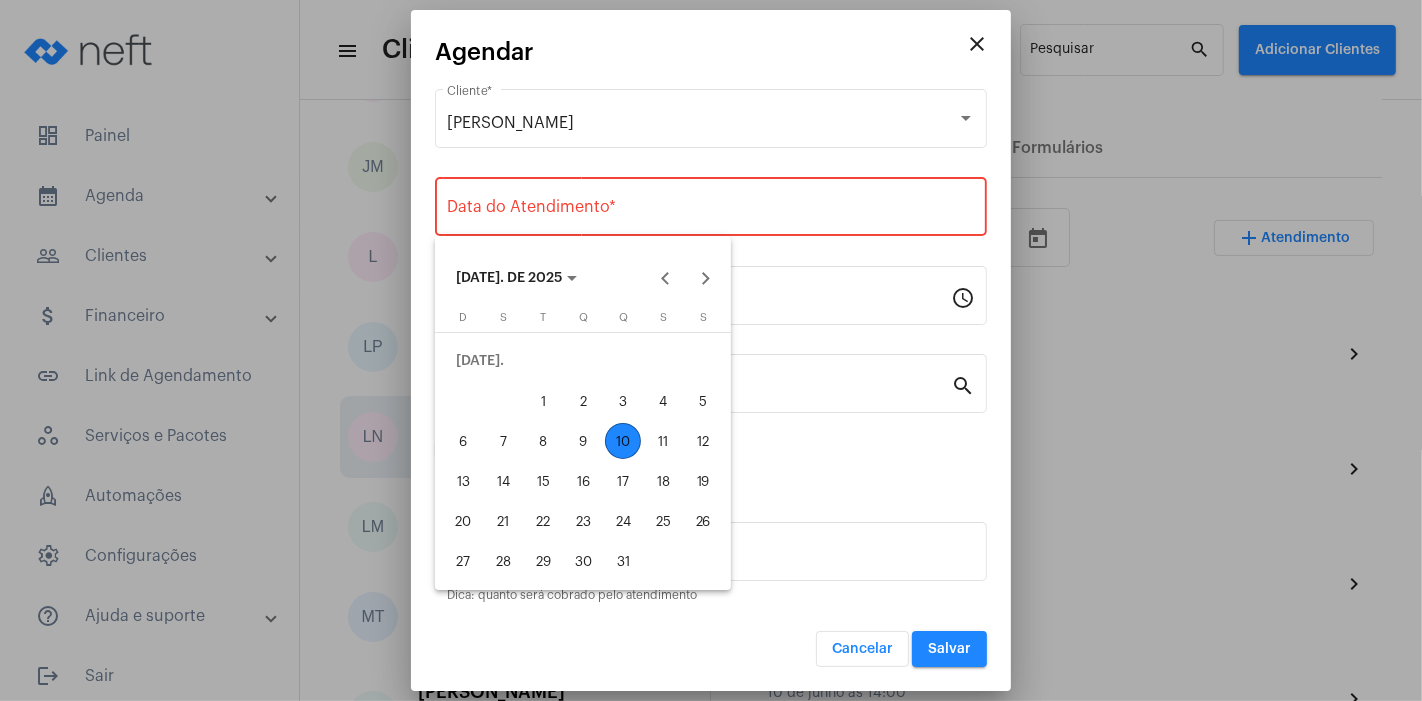 click on "10" at bounding box center (623, 441) 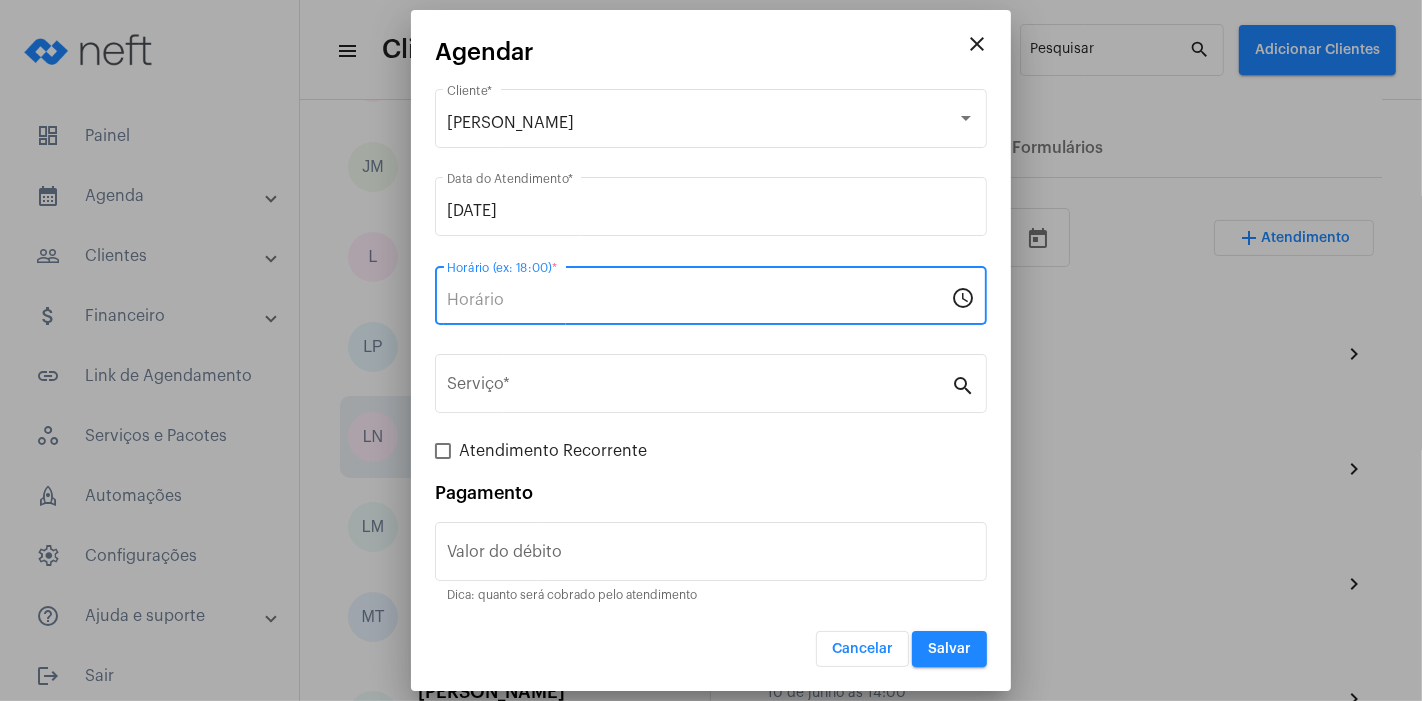 click on "Horário (ex: 18:00)  *" at bounding box center [699, 300] 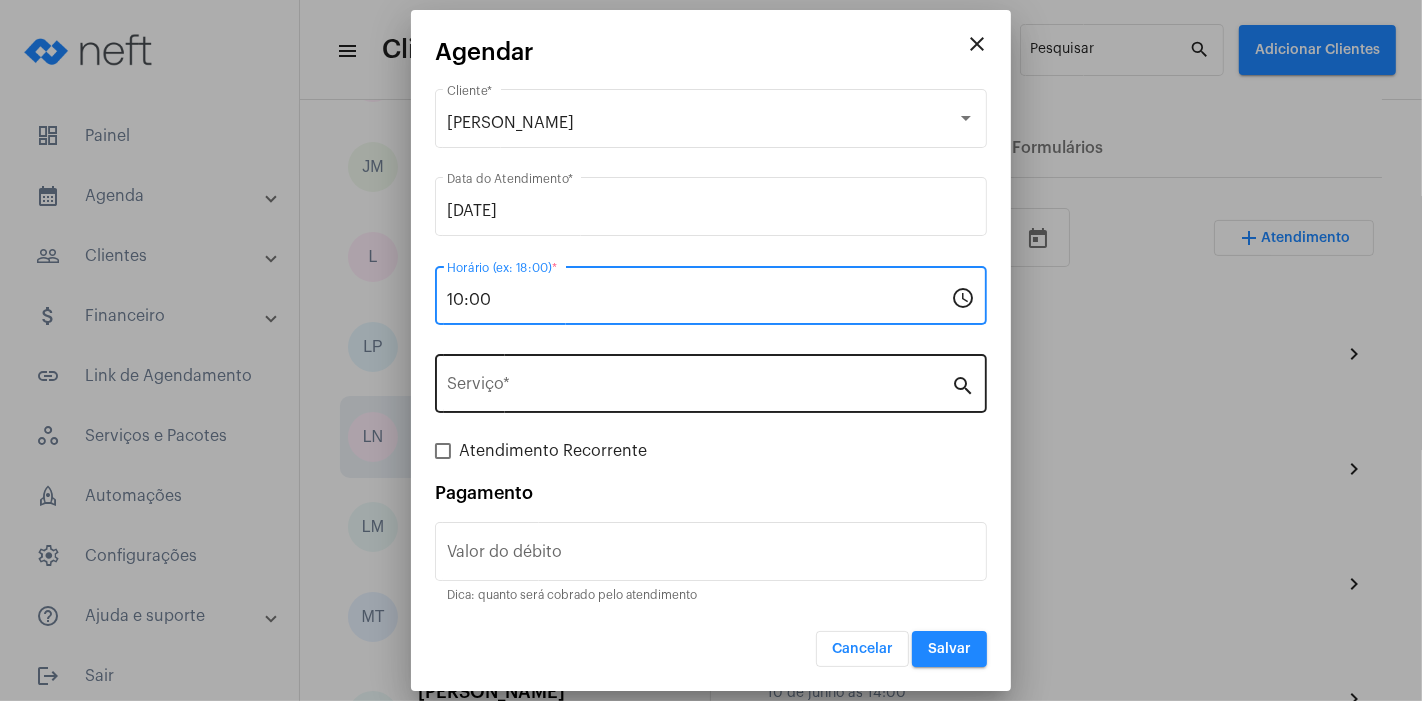 type on "10:00" 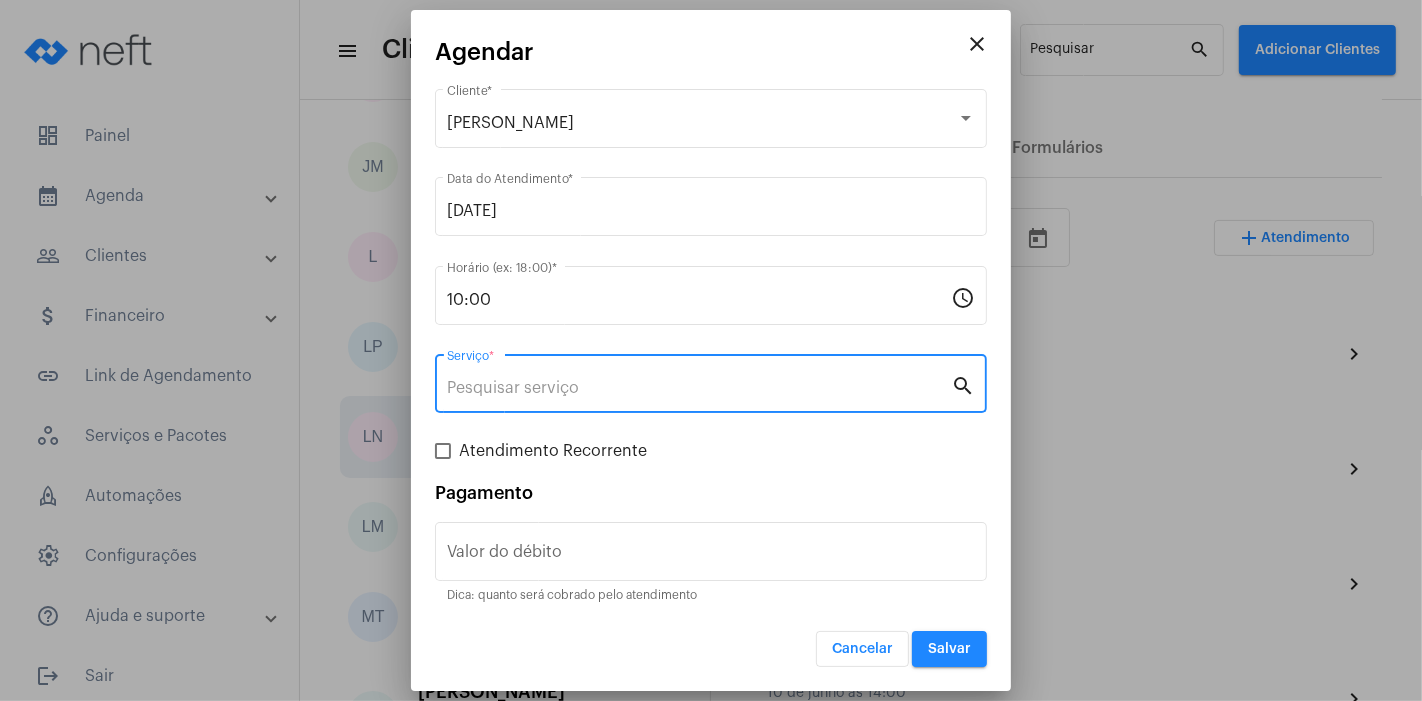 click on "Serviço  *" at bounding box center (699, 388) 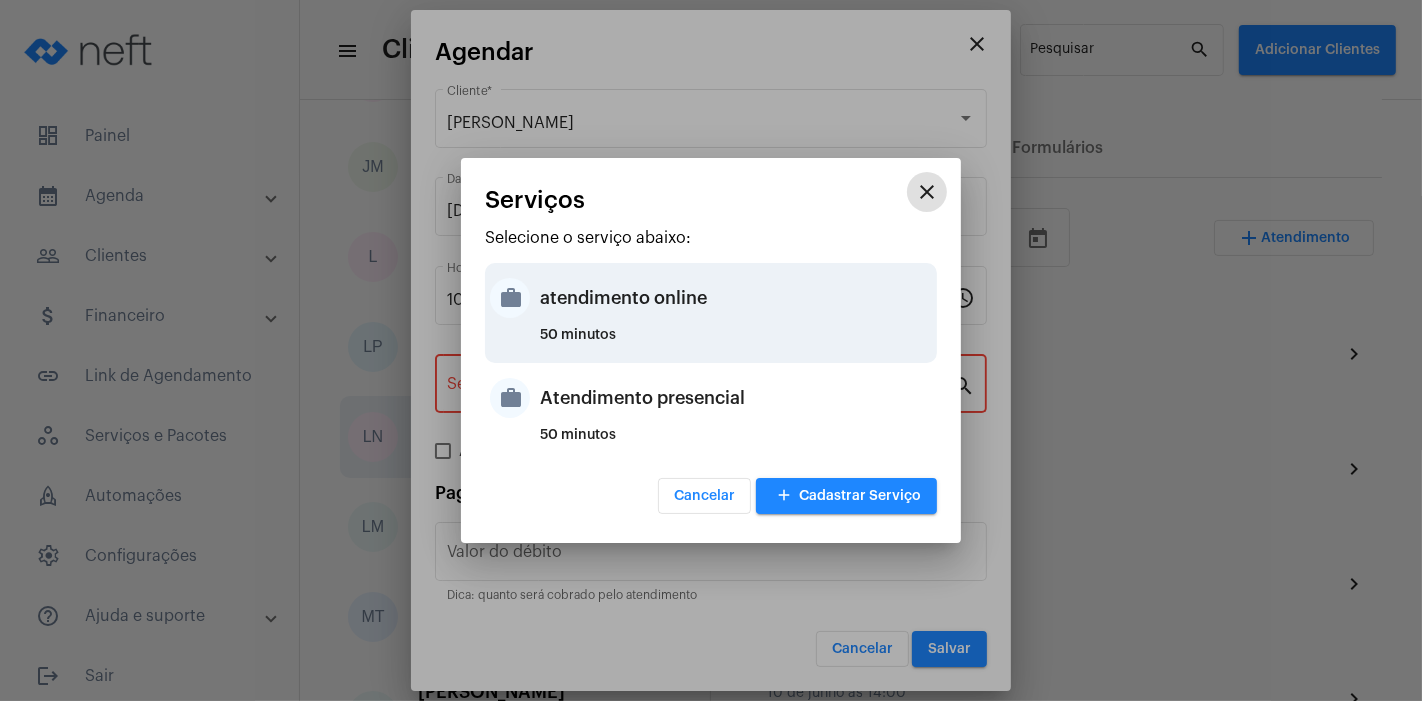 click on "atendimento online" at bounding box center [736, 298] 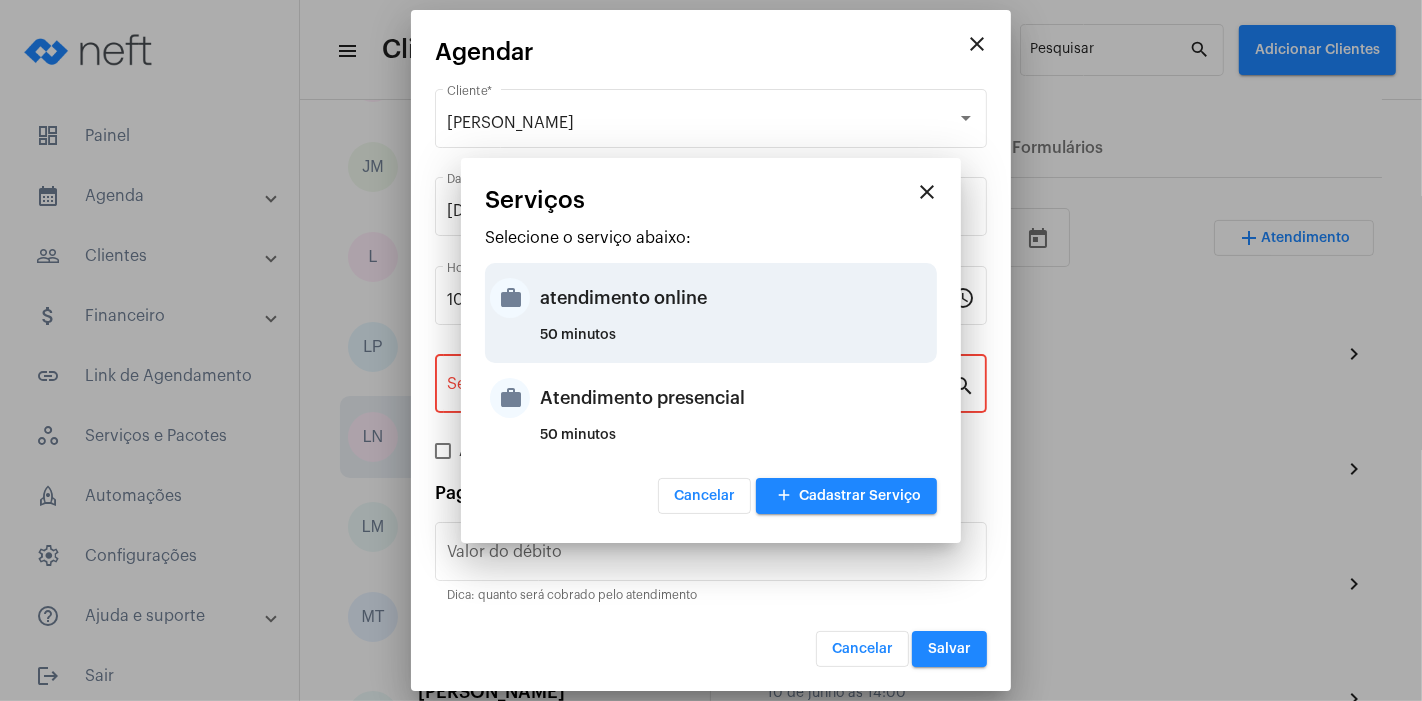 type on "atendimento online" 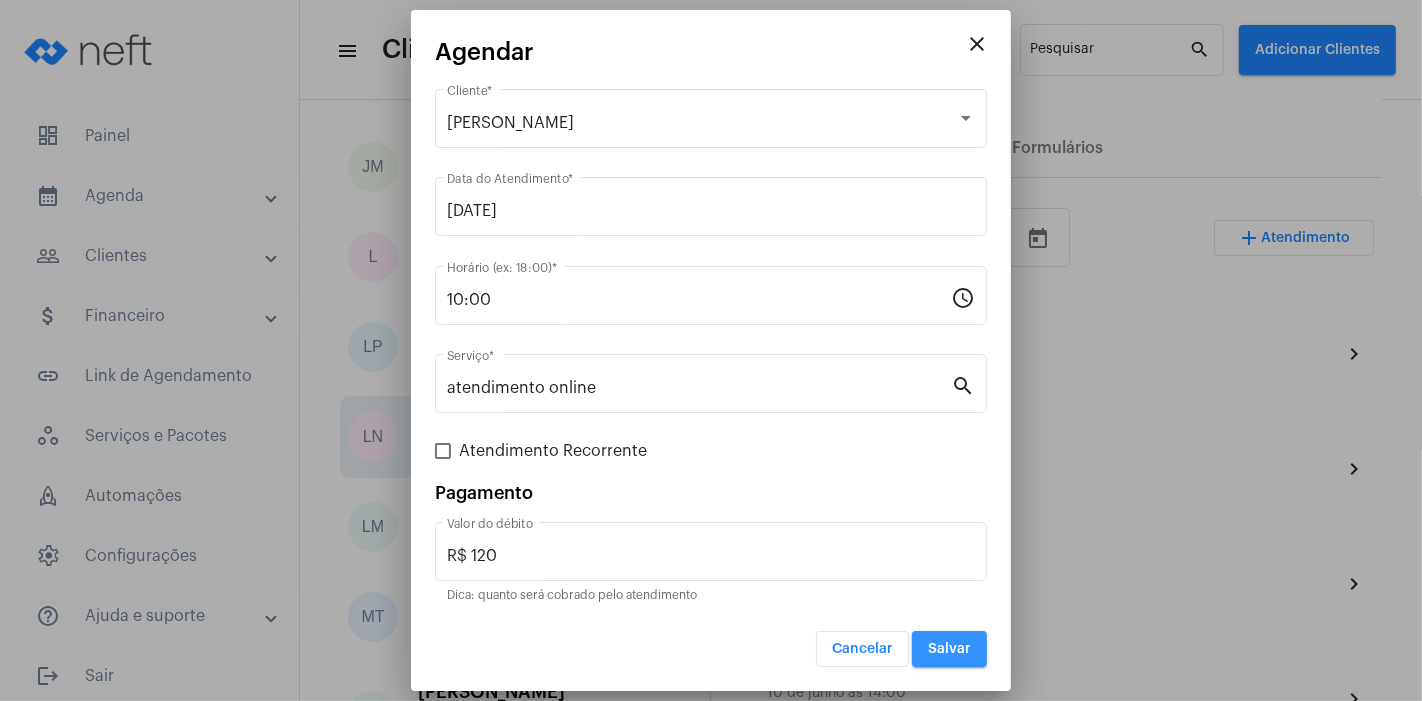 click on "Salvar" at bounding box center (949, 649) 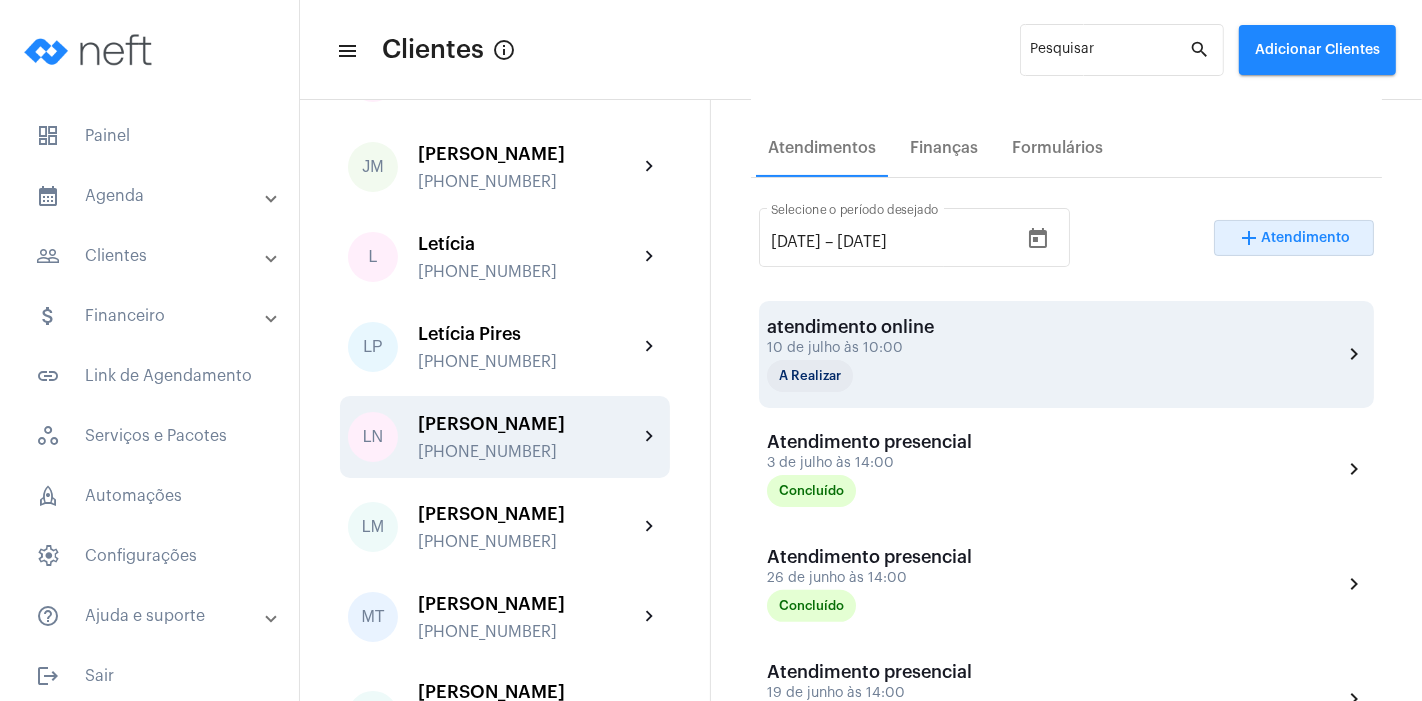 click on "atendimento online  10 de julho às 10:00 A Realizar" at bounding box center [867, 354] 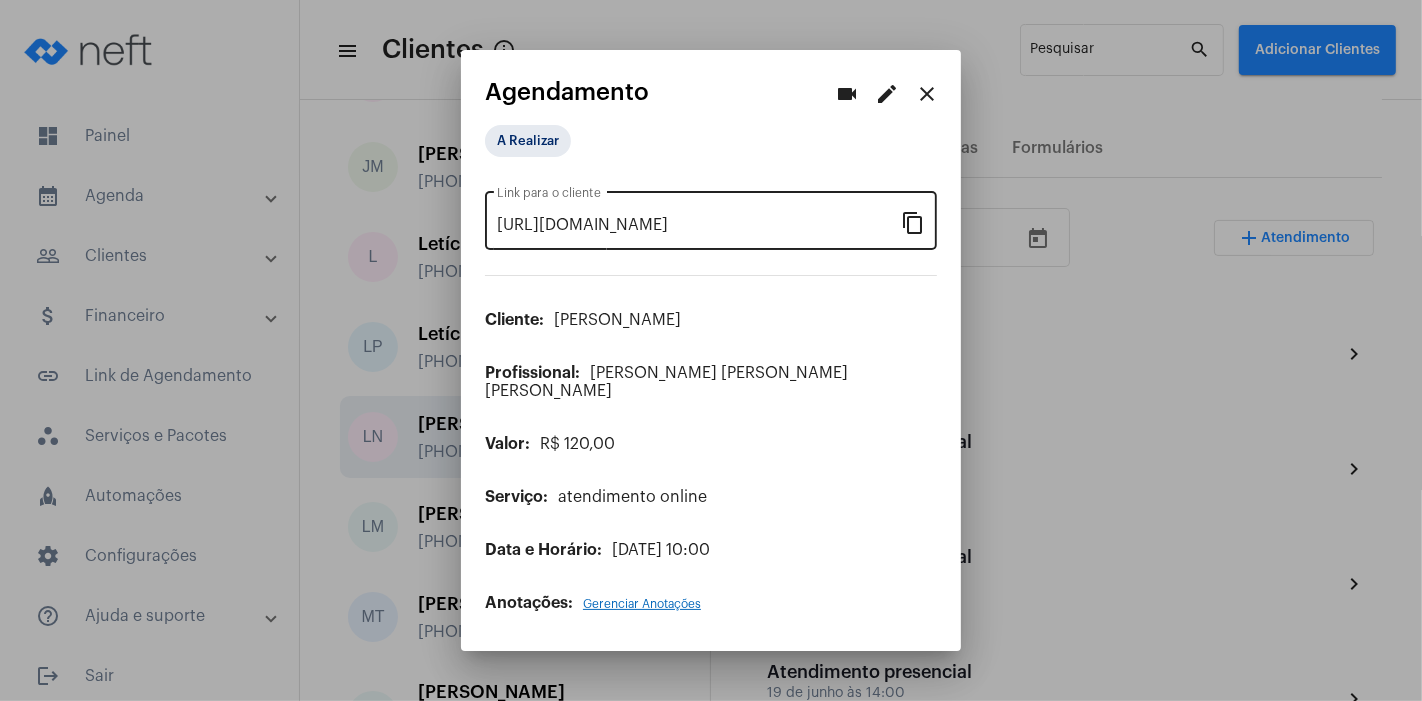 click on "content_copy" at bounding box center (913, 222) 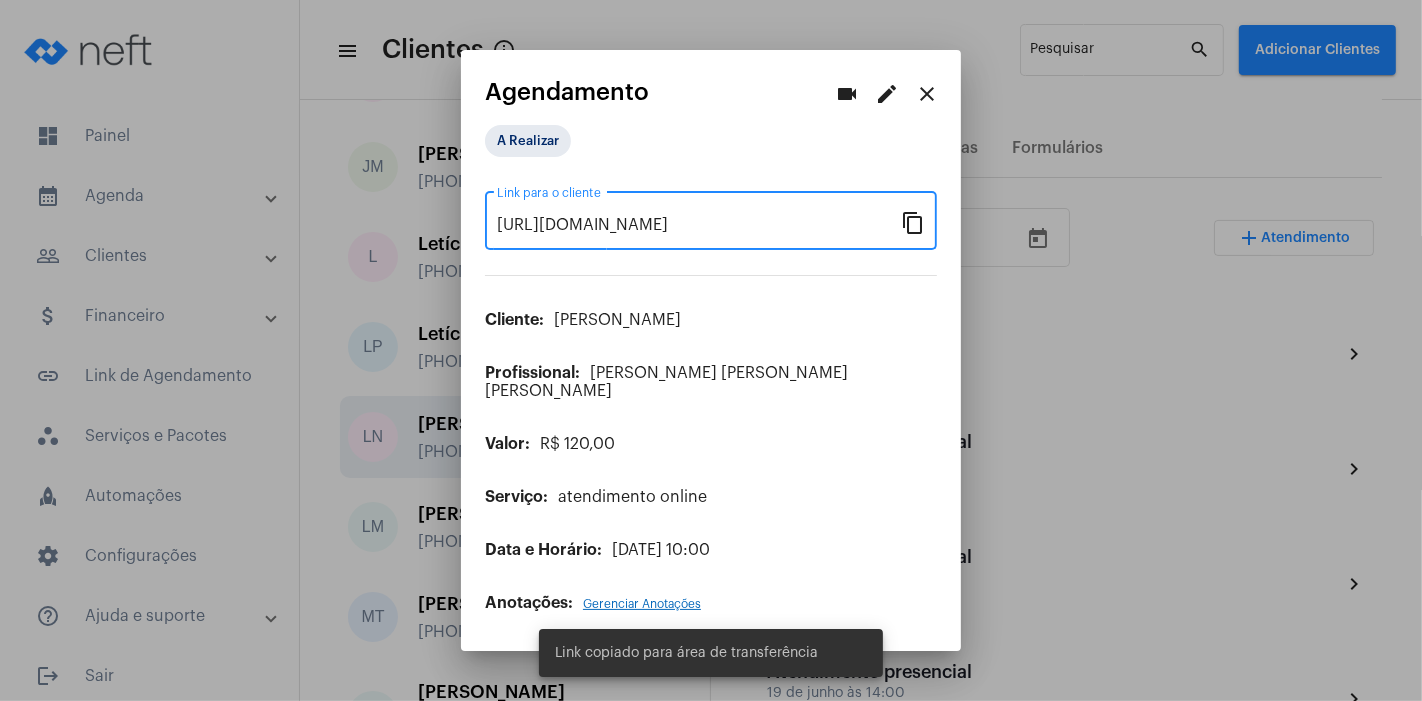 scroll, scrollTop: 0, scrollLeft: 0, axis: both 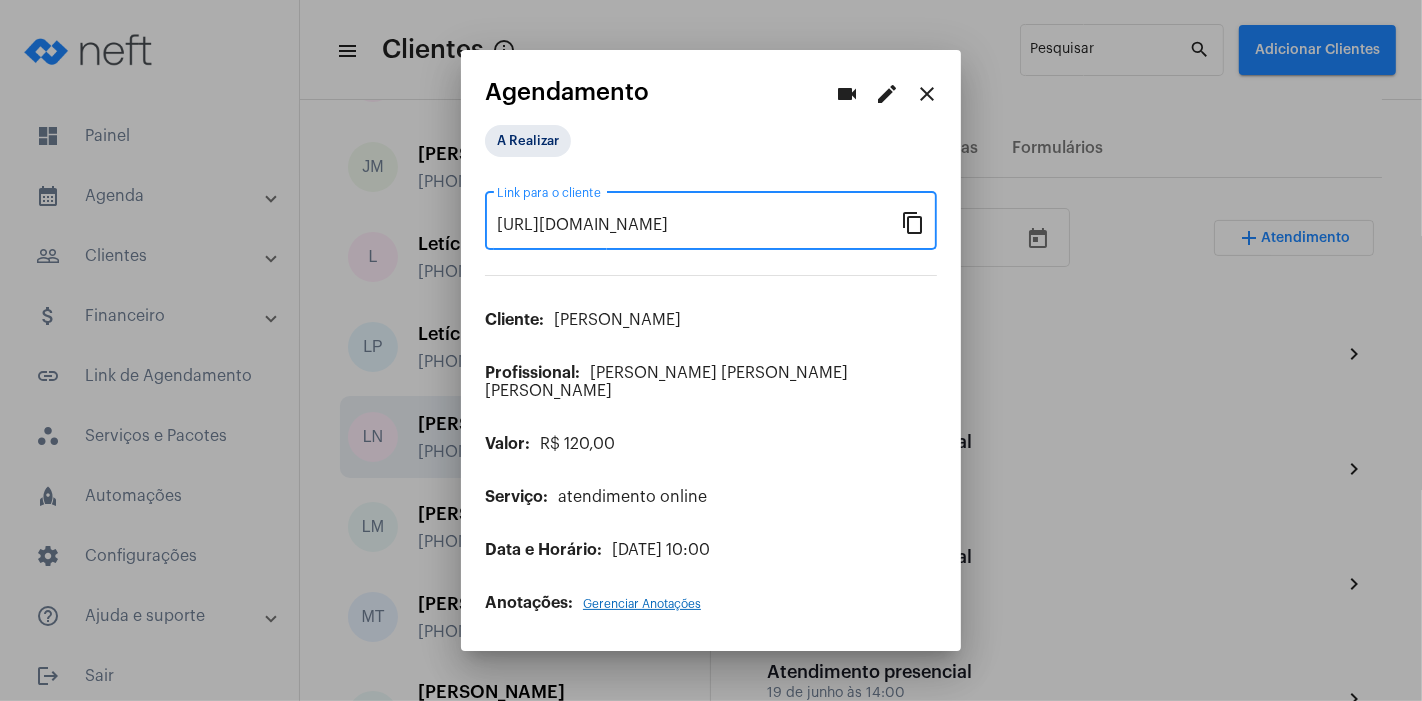 click on "close" at bounding box center [927, 94] 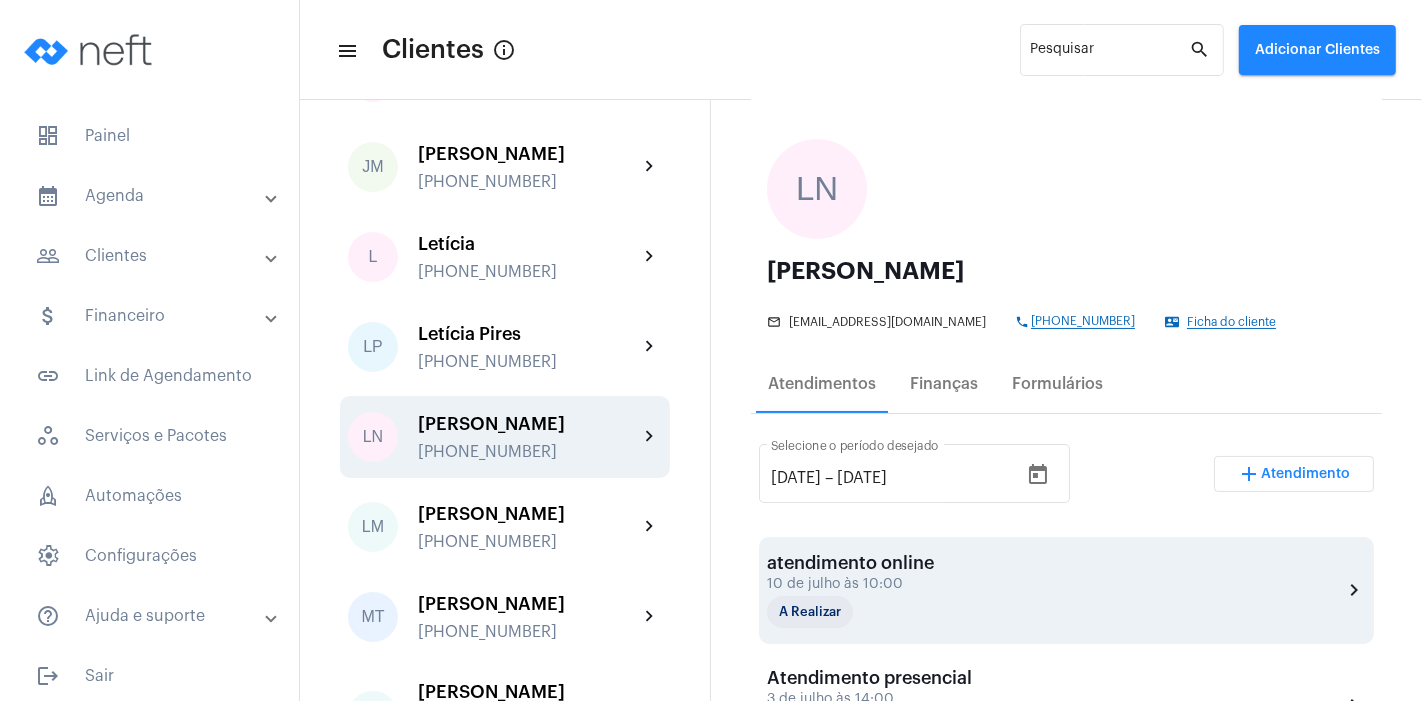 scroll, scrollTop: 0, scrollLeft: 0, axis: both 